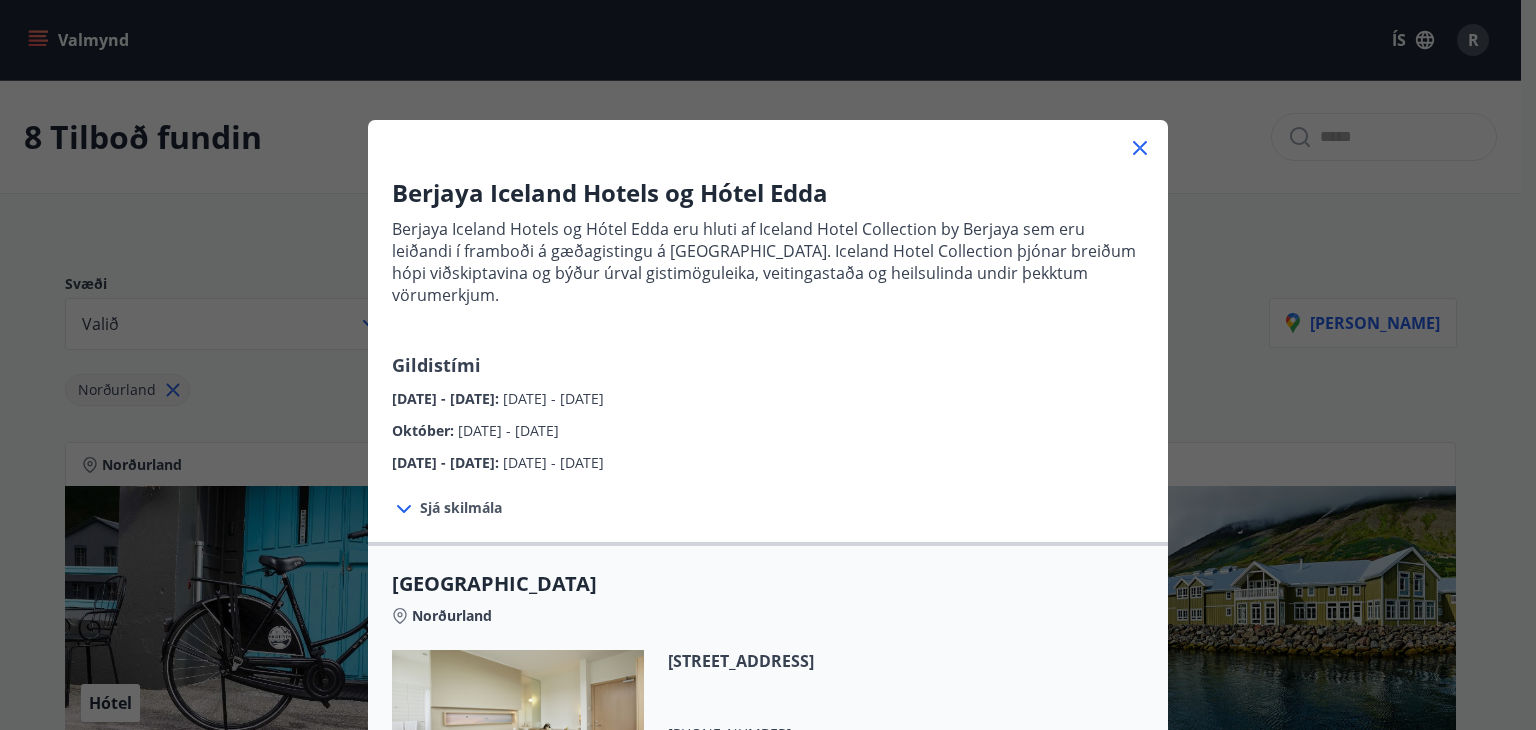 scroll, scrollTop: 960, scrollLeft: 0, axis: vertical 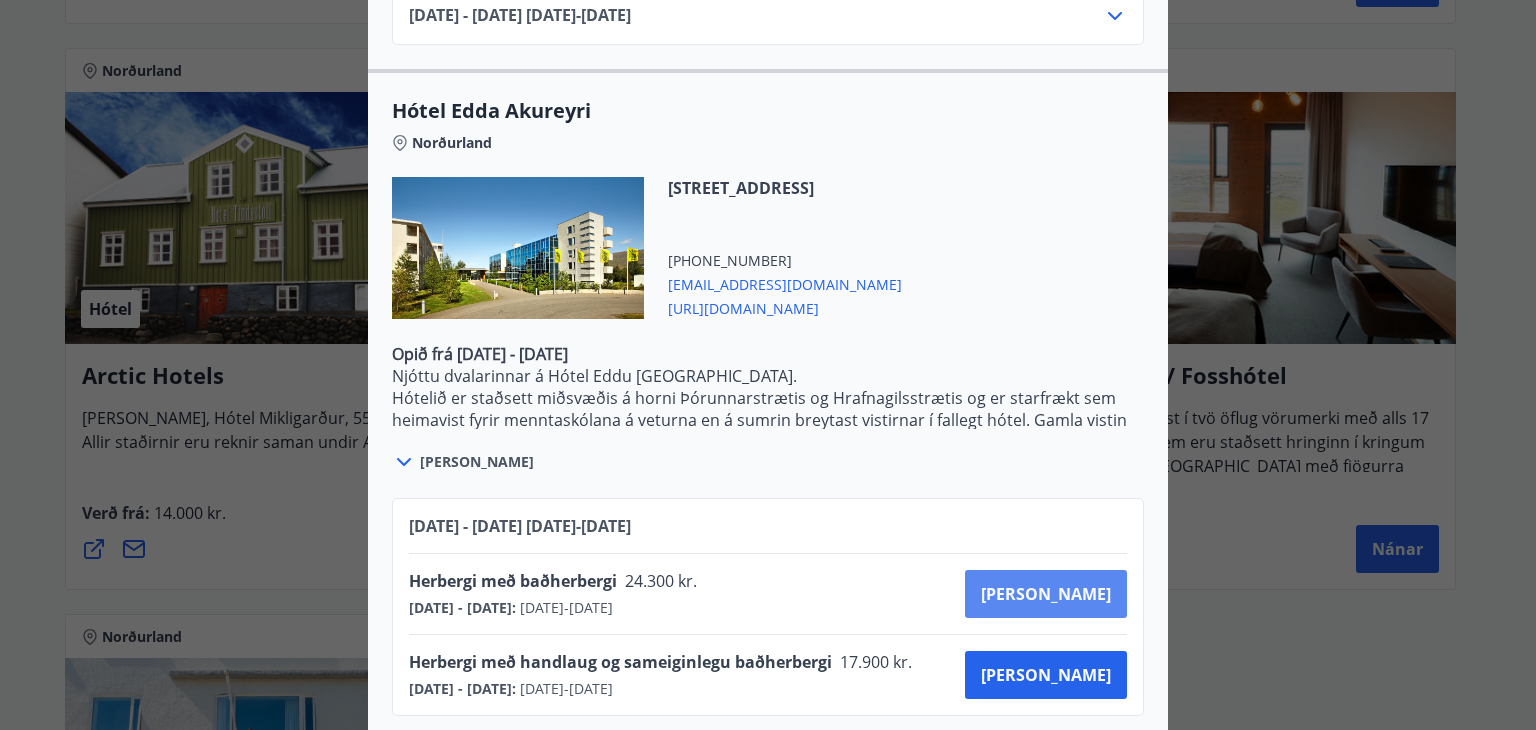 click on "[PERSON_NAME]" at bounding box center [1046, 594] 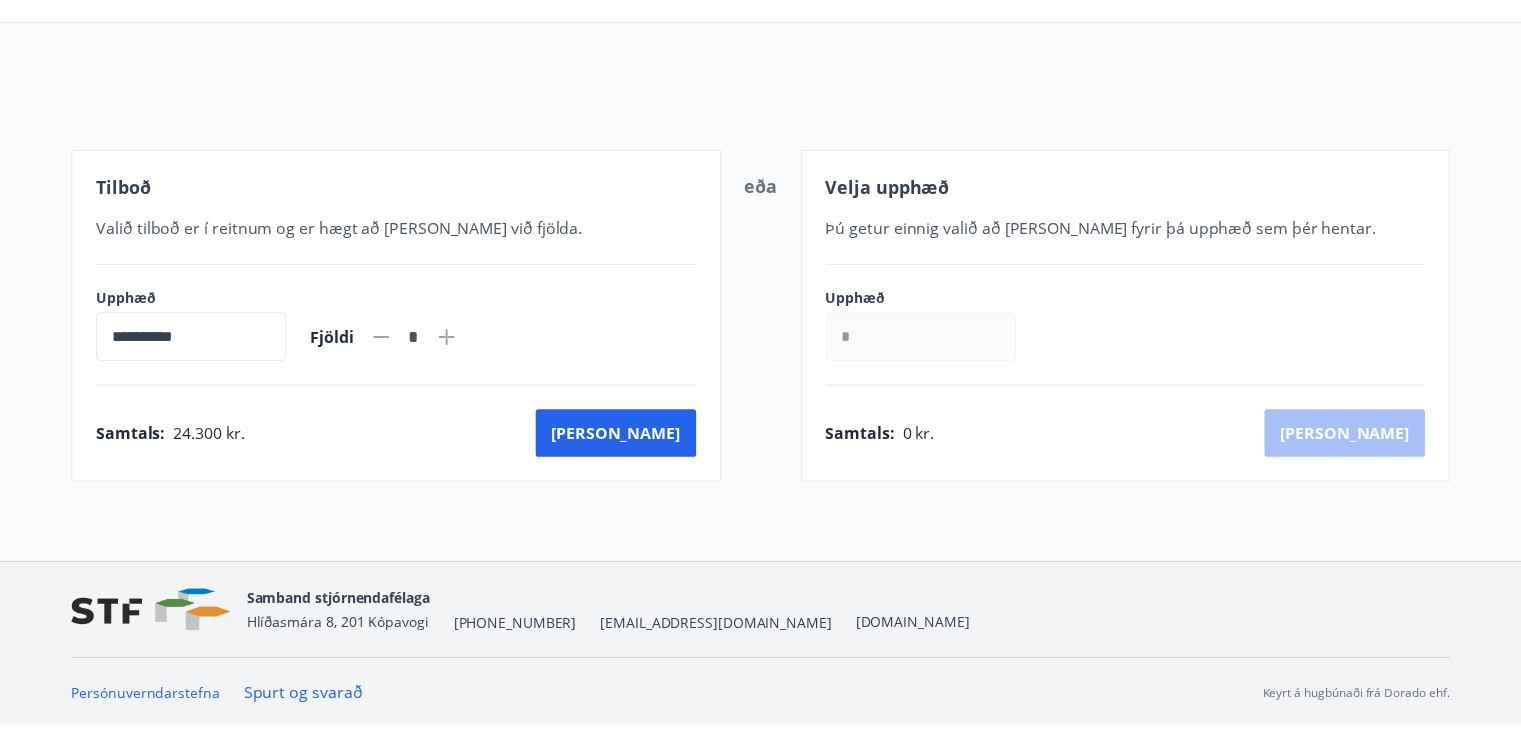 scroll, scrollTop: 169, scrollLeft: 0, axis: vertical 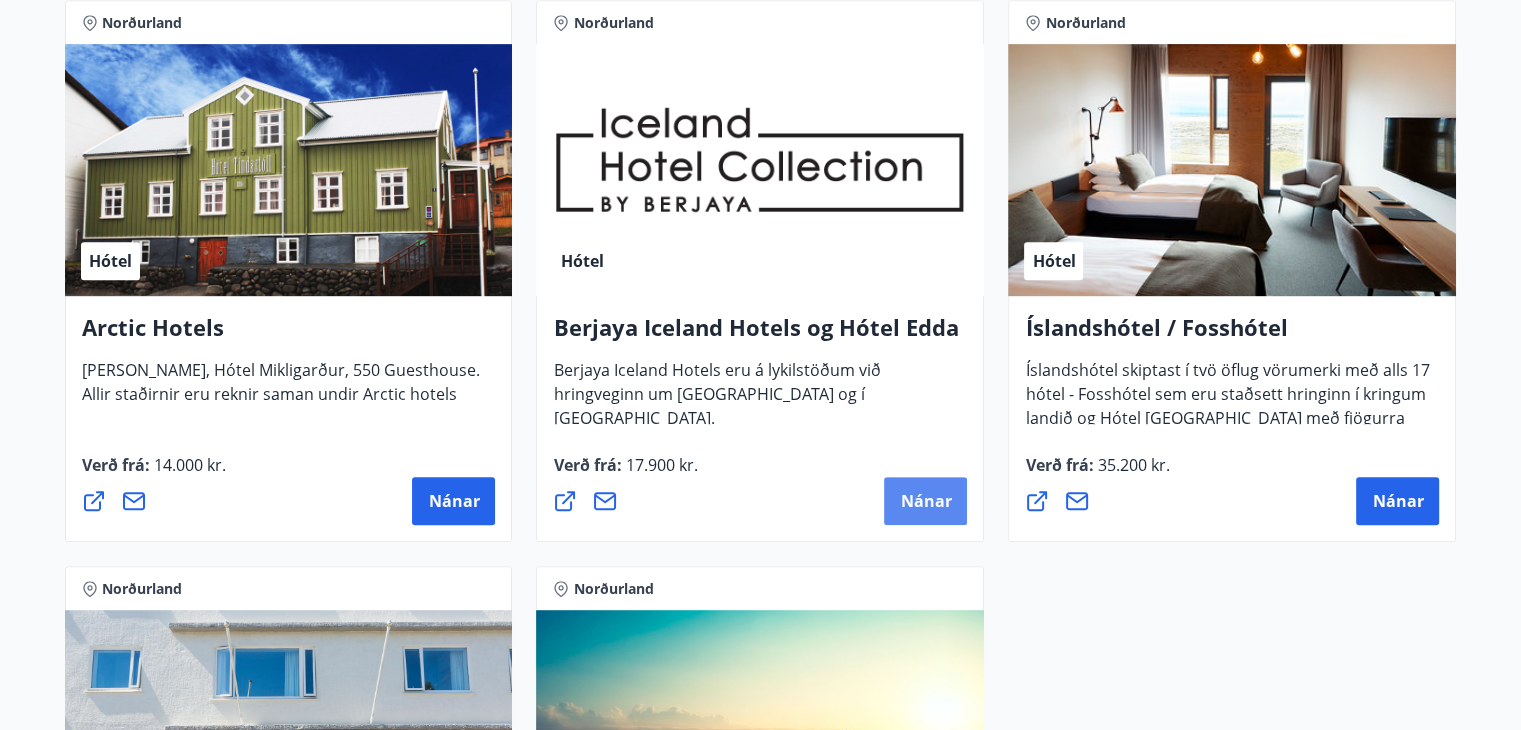 click on "Nánar" at bounding box center [925, 501] 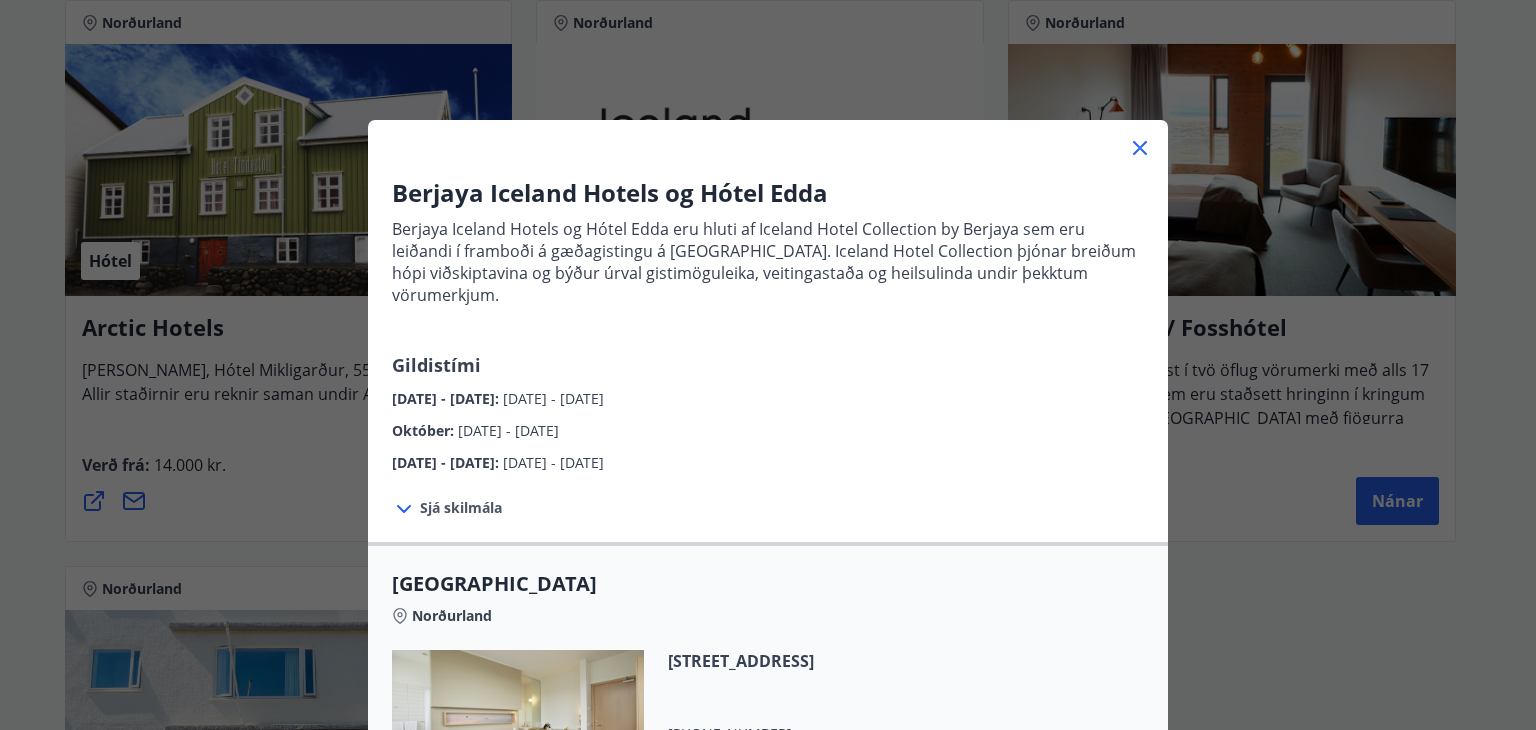 click on "[GEOGRAPHIC_DATA] [GEOGRAPHIC_DATA][STREET_ADDRESS] [PHONE_NUMBER] [EMAIL_ADDRESS][DOMAIN_NAME] [URL][DOMAIN_NAME] Á [GEOGRAPHIC_DATA] nýturðu alls hins besta sem Norðurland hefur upp á að bjóða. Vinalegt hótel með fallega innréttuð herbergi. Frábær staðsetning og fallegt útsýni auka á ánægjulega upplifun og þú skokkar á sloppnum yfir götuna og skellir þér í [PERSON_NAME] eftir skemmtilegan dag. Morgunverður er ekki innifalinn, hægt er að [PERSON_NAME] morgunverði við þegar bókað er herbergi eða á staðnum við komu.
[DATE] - [DATE]   [DATE]  -  [DATE] [DATE]10.25  -  [DATE] [DATE] - [DATE]   [DATE]  -  [DATE]" at bounding box center (768, 857) 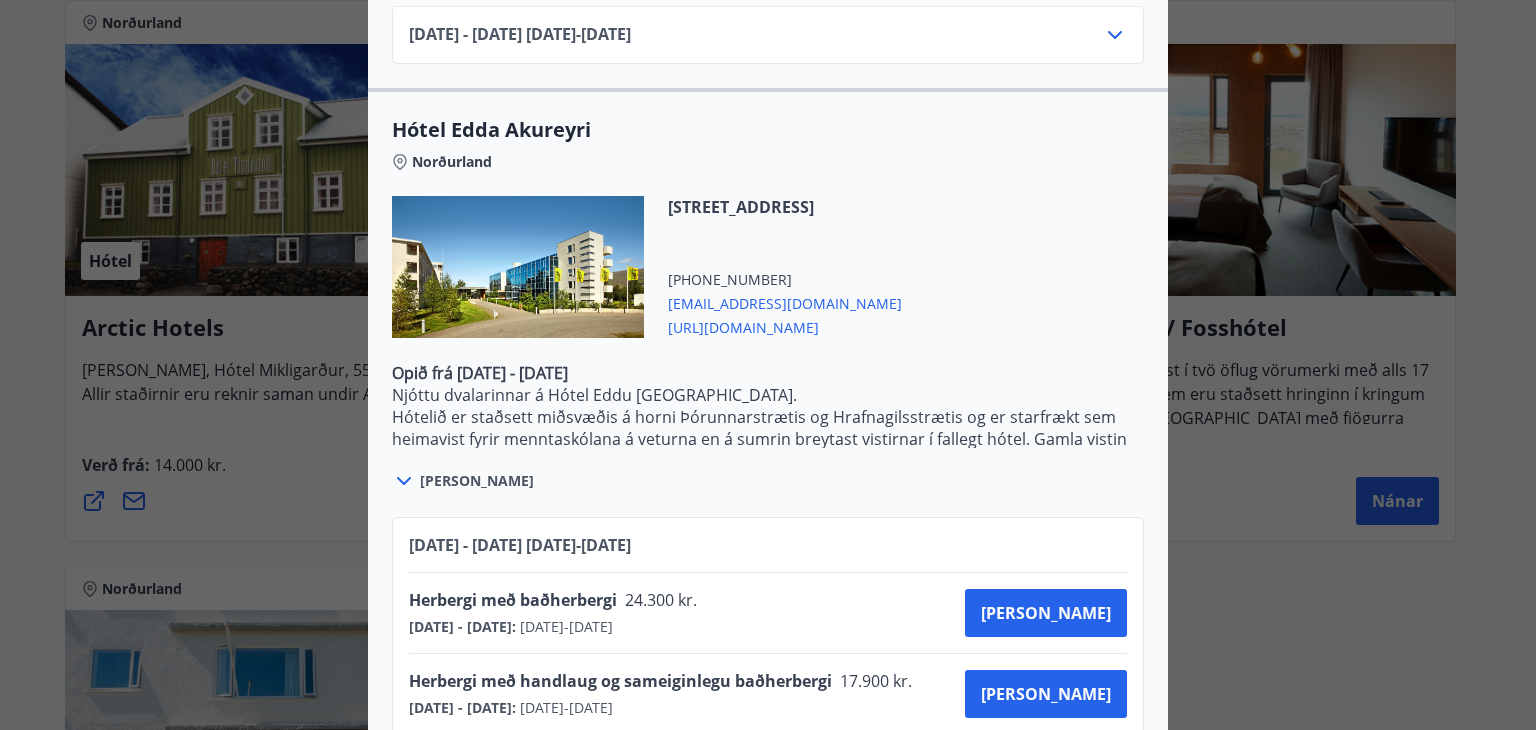 scroll, scrollTop: 1779, scrollLeft: 0, axis: vertical 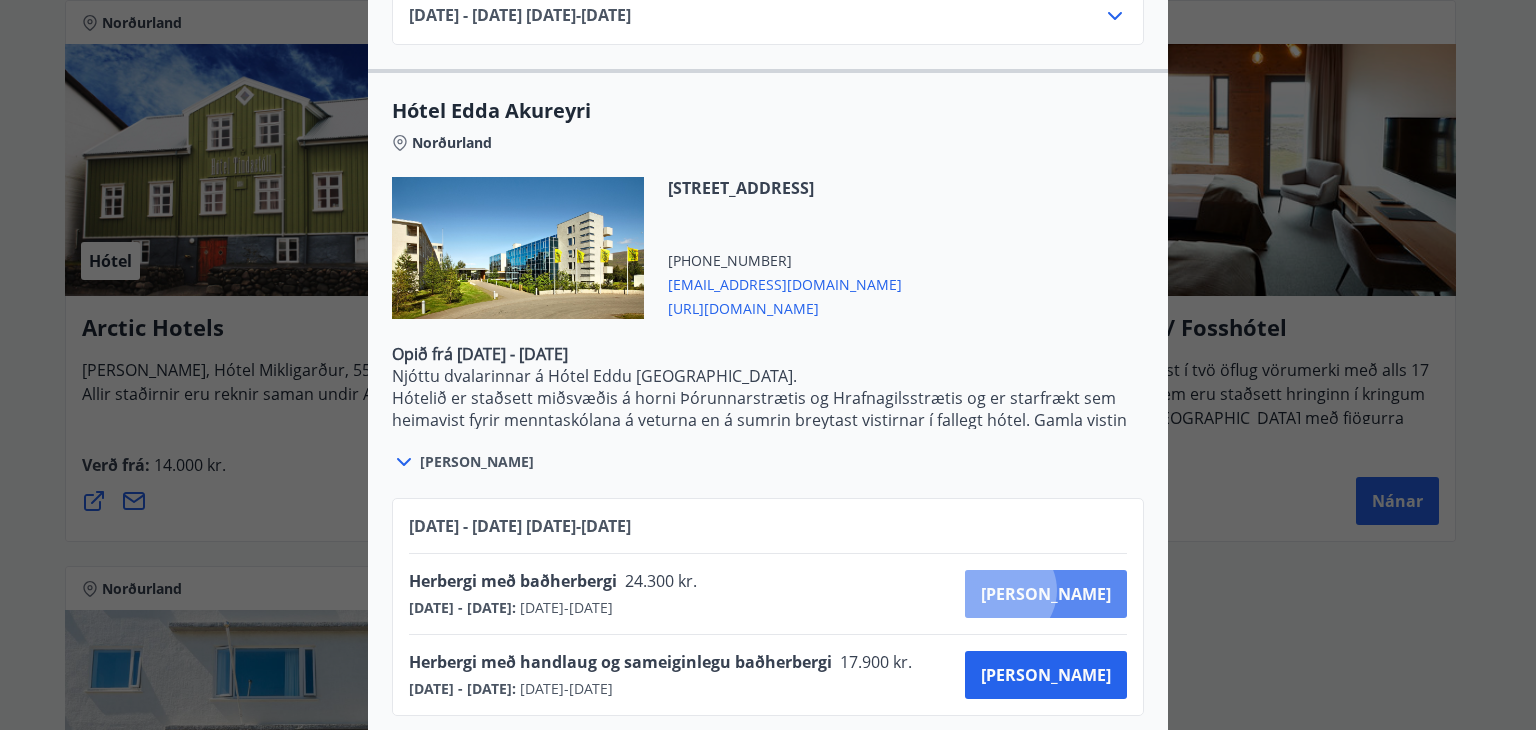 click on "[PERSON_NAME]" at bounding box center (1046, 594) 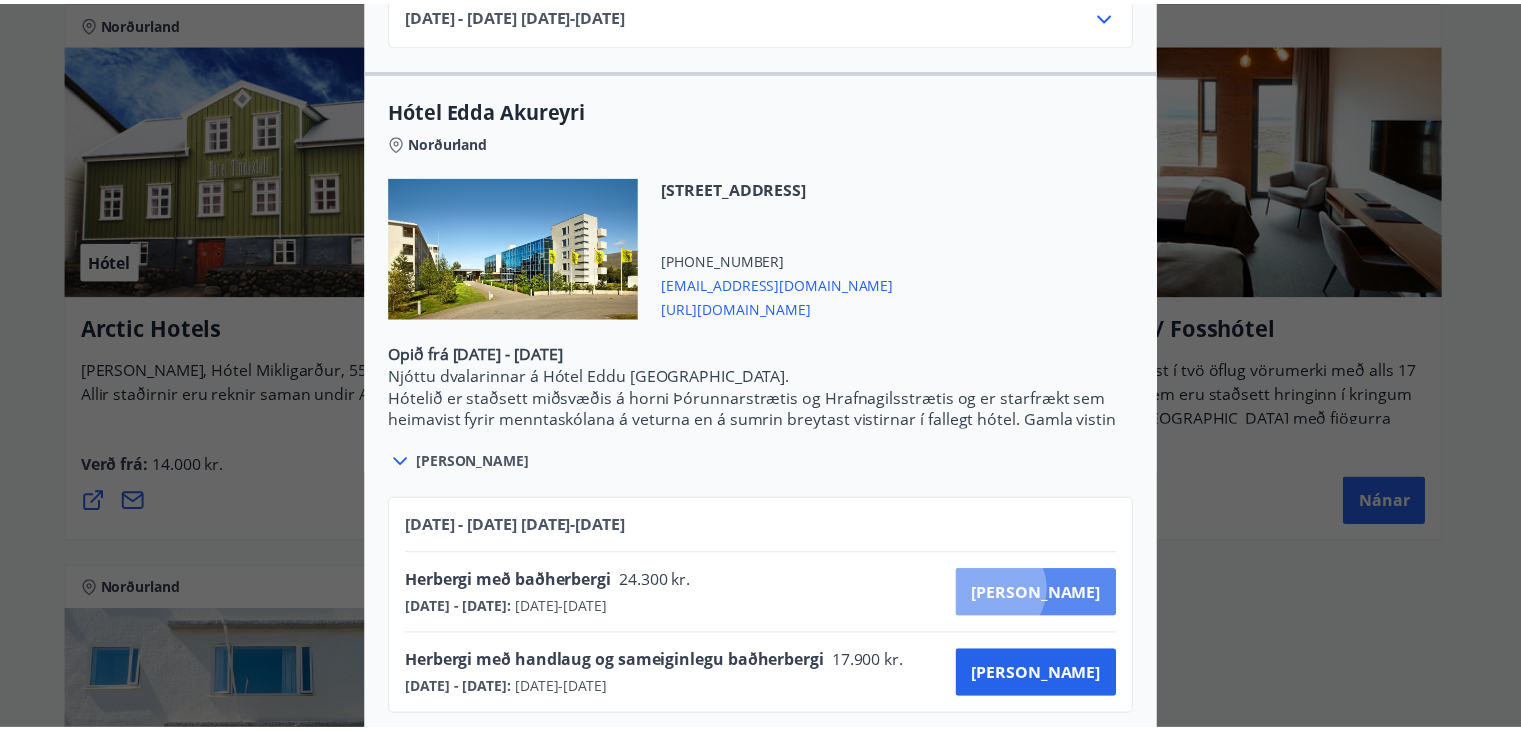 scroll, scrollTop: 169, scrollLeft: 0, axis: vertical 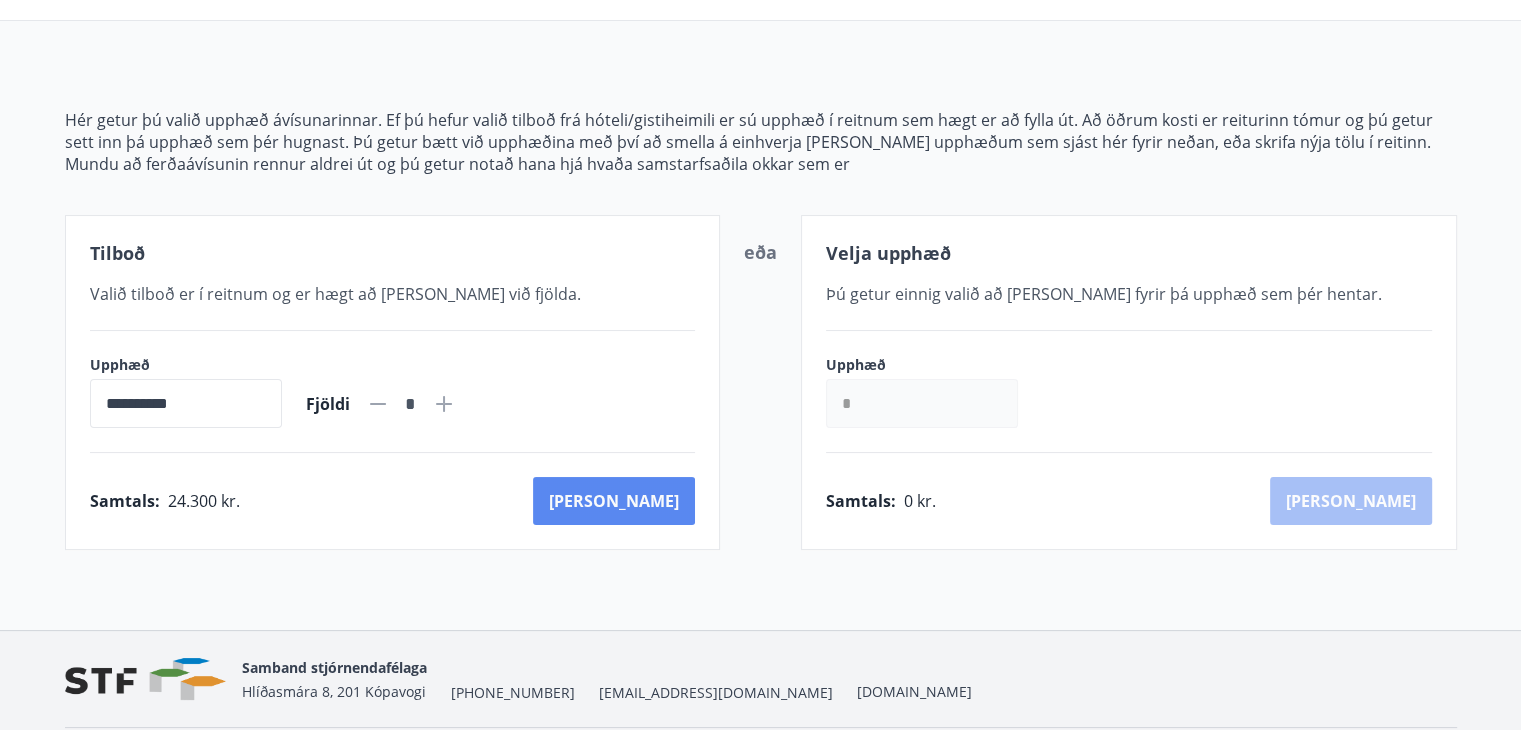 click on "[PERSON_NAME]" at bounding box center (614, 501) 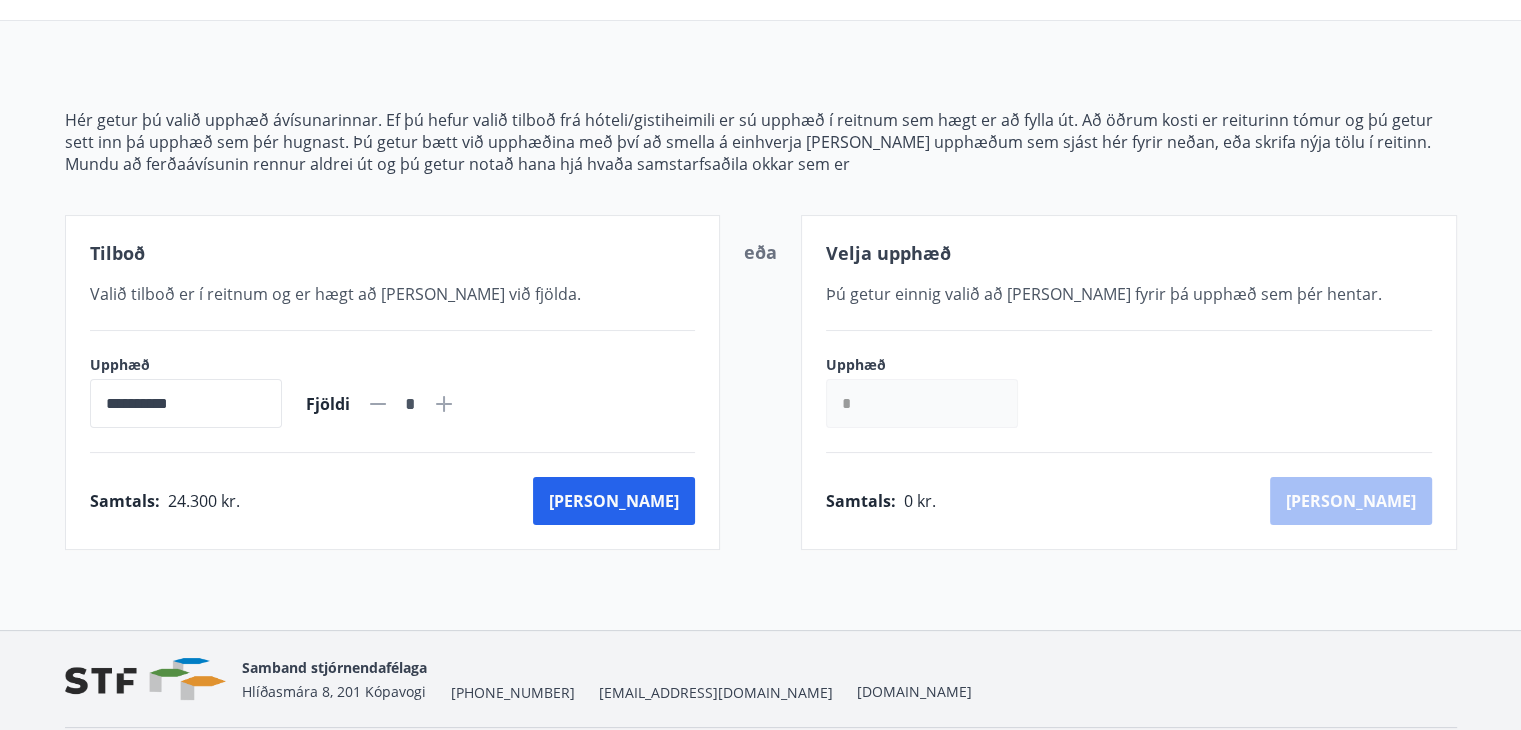 click 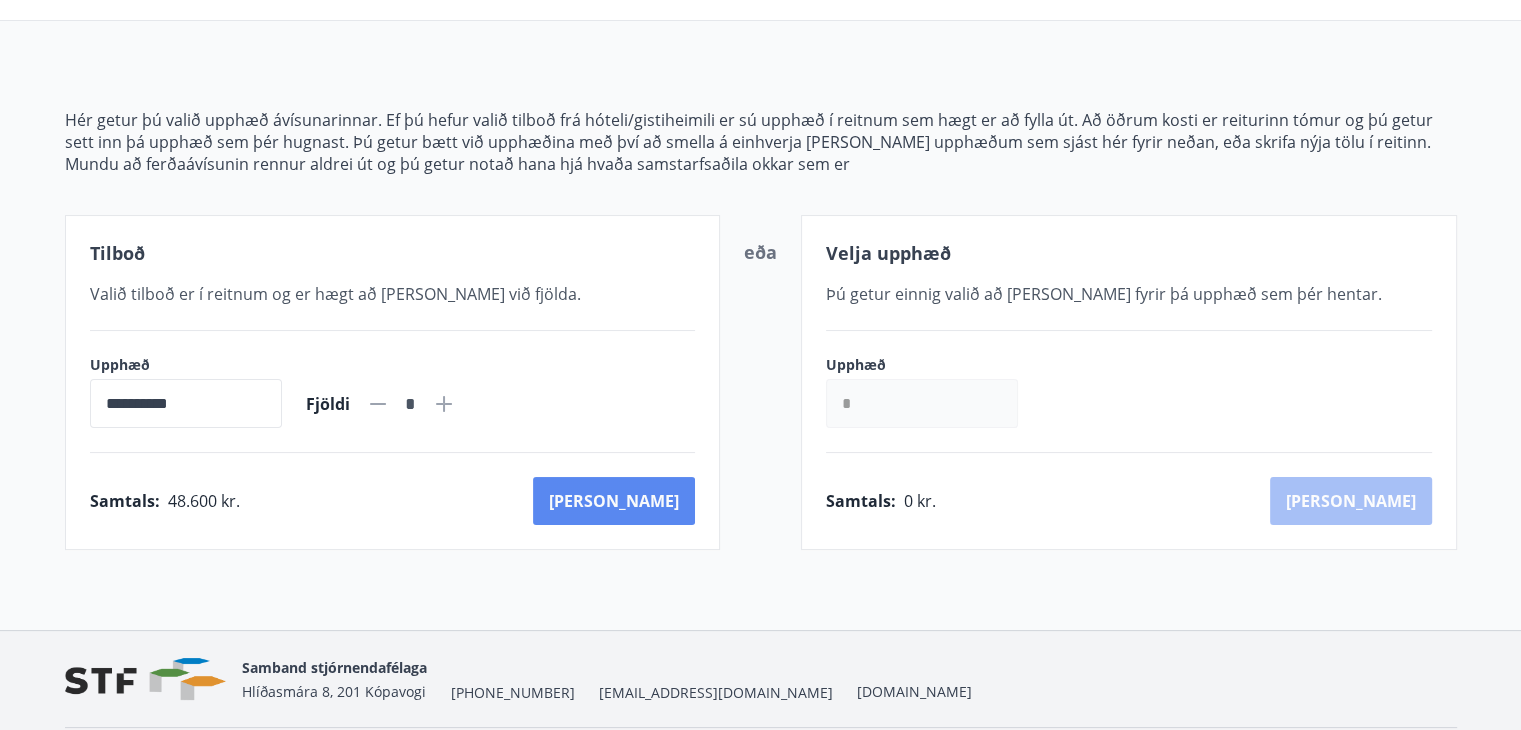 click on "[PERSON_NAME]" at bounding box center [614, 501] 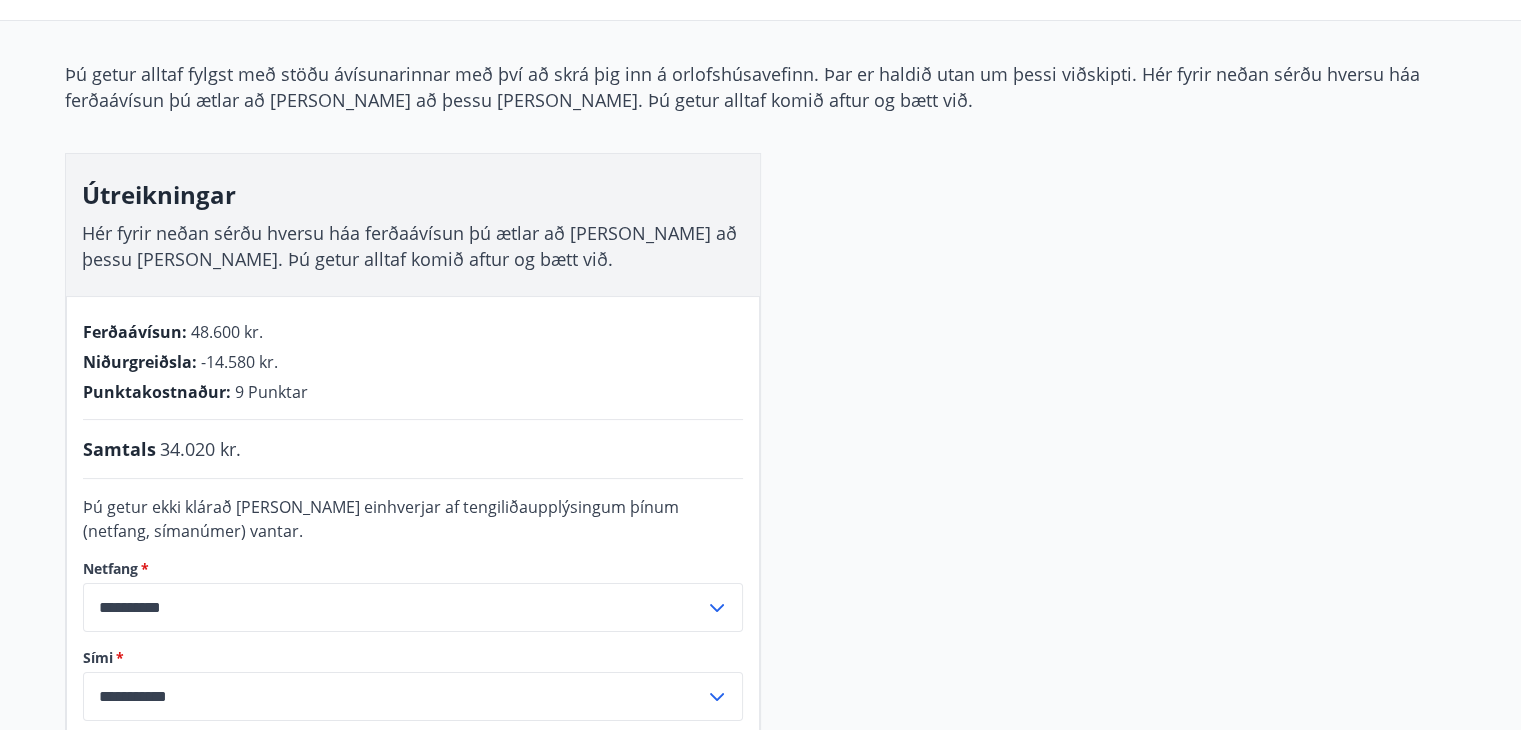 click on "**********" at bounding box center (761, 485) 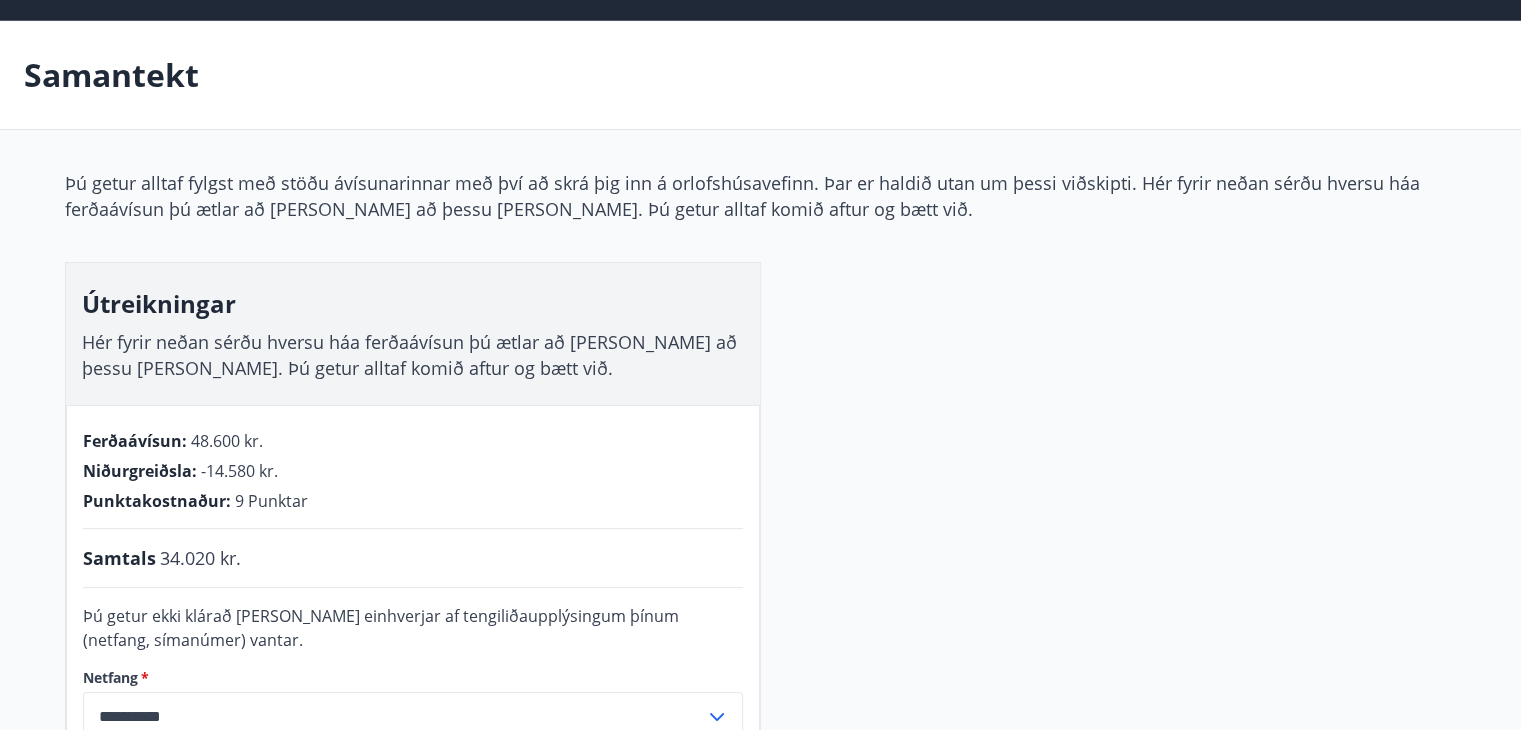 scroll, scrollTop: 0, scrollLeft: 0, axis: both 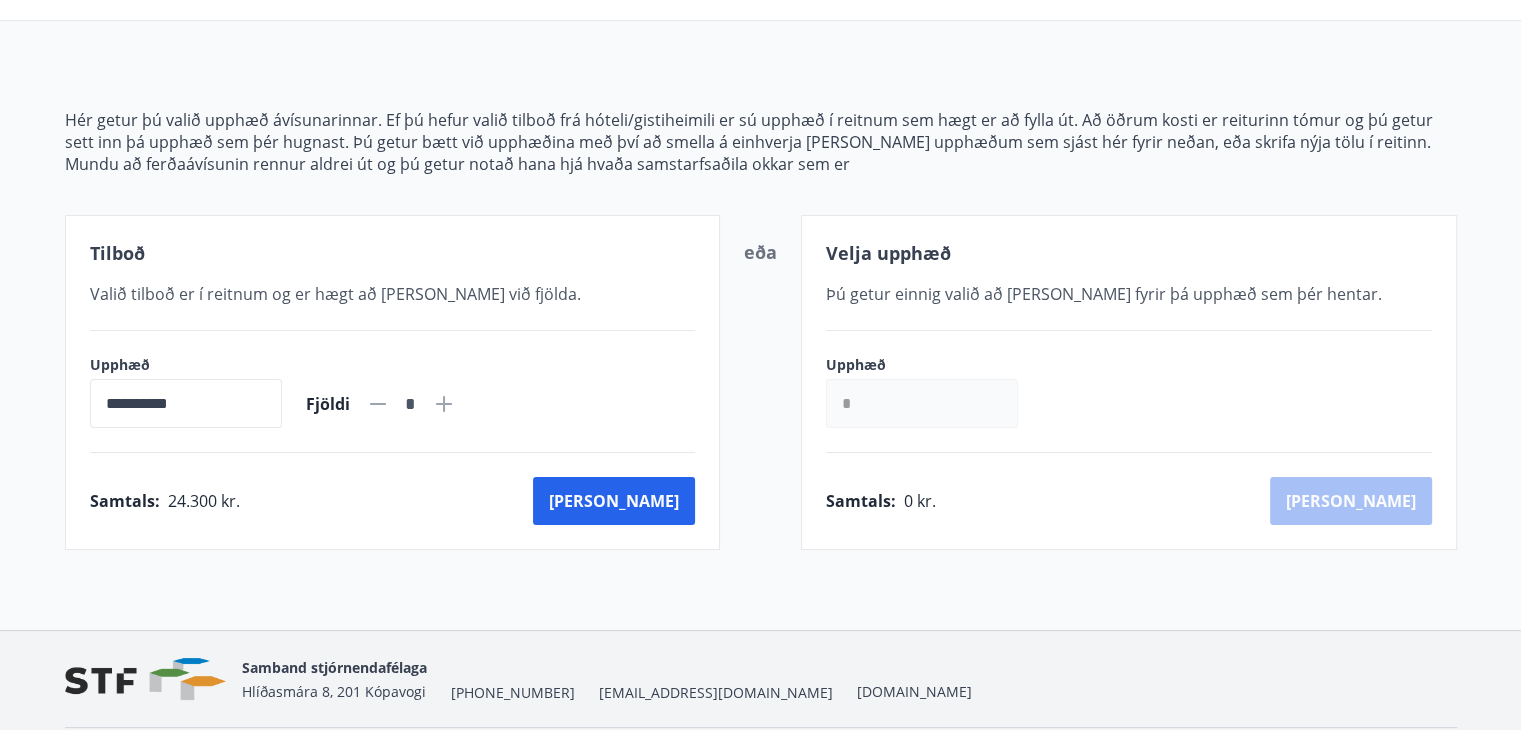 click on "*" at bounding box center [922, 403] 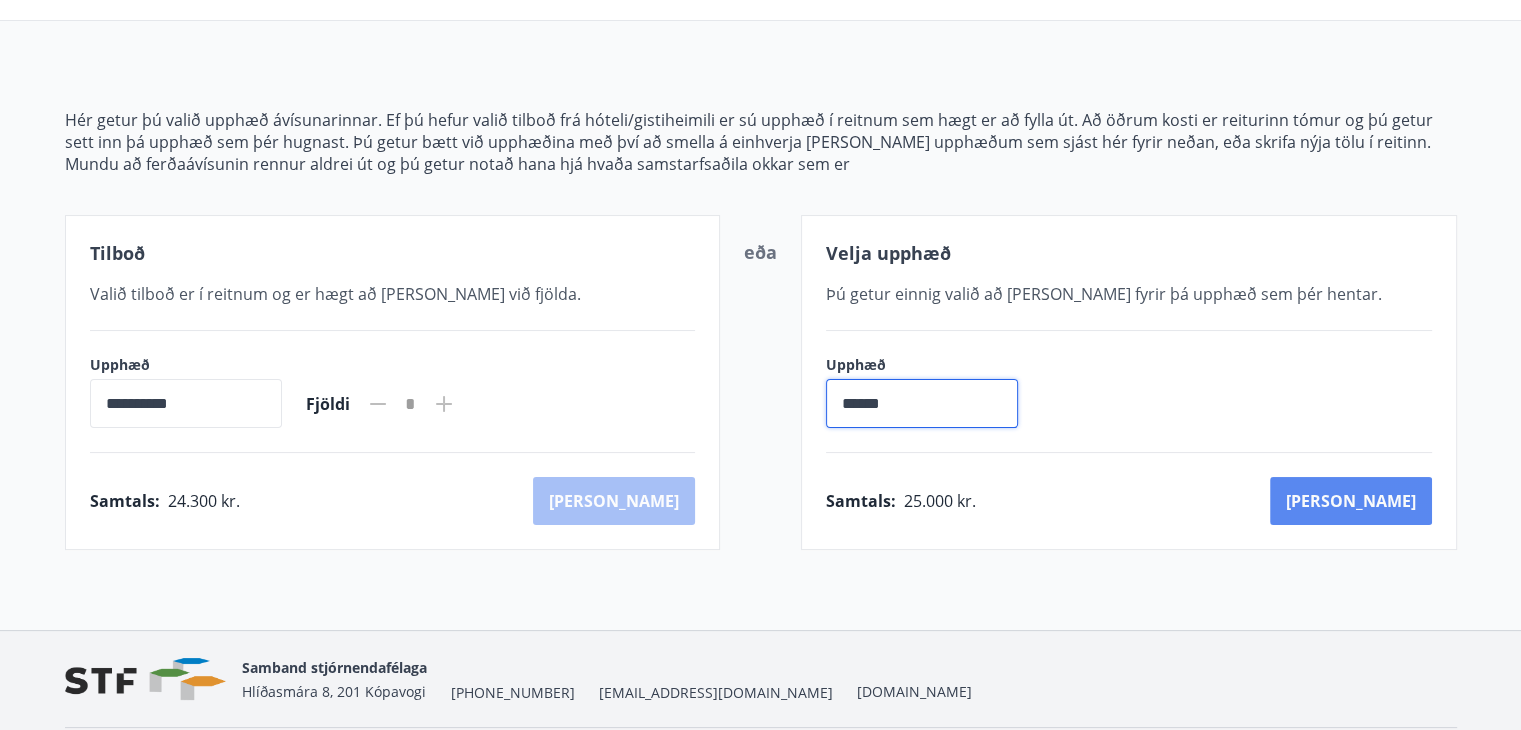 type on "******" 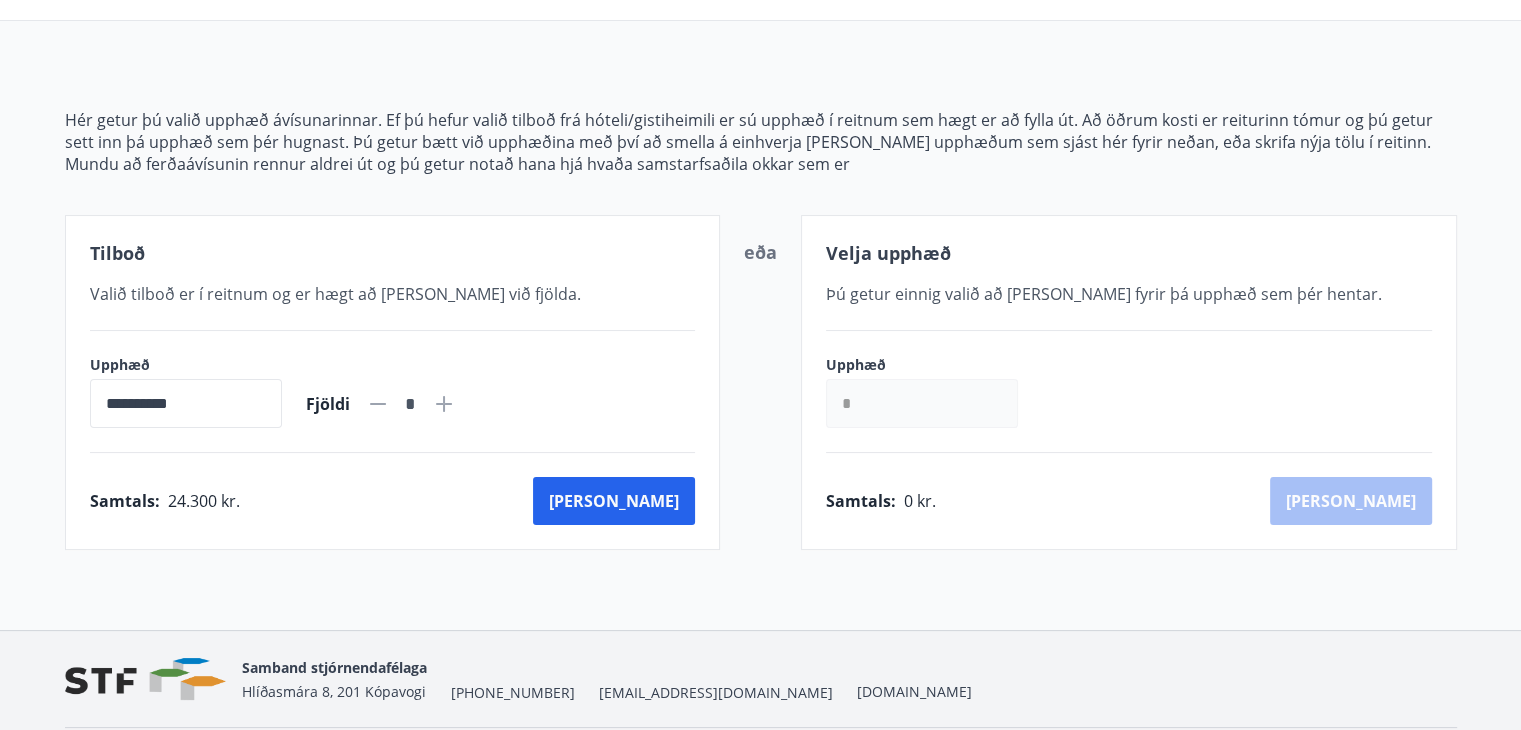 scroll, scrollTop: 2, scrollLeft: 0, axis: vertical 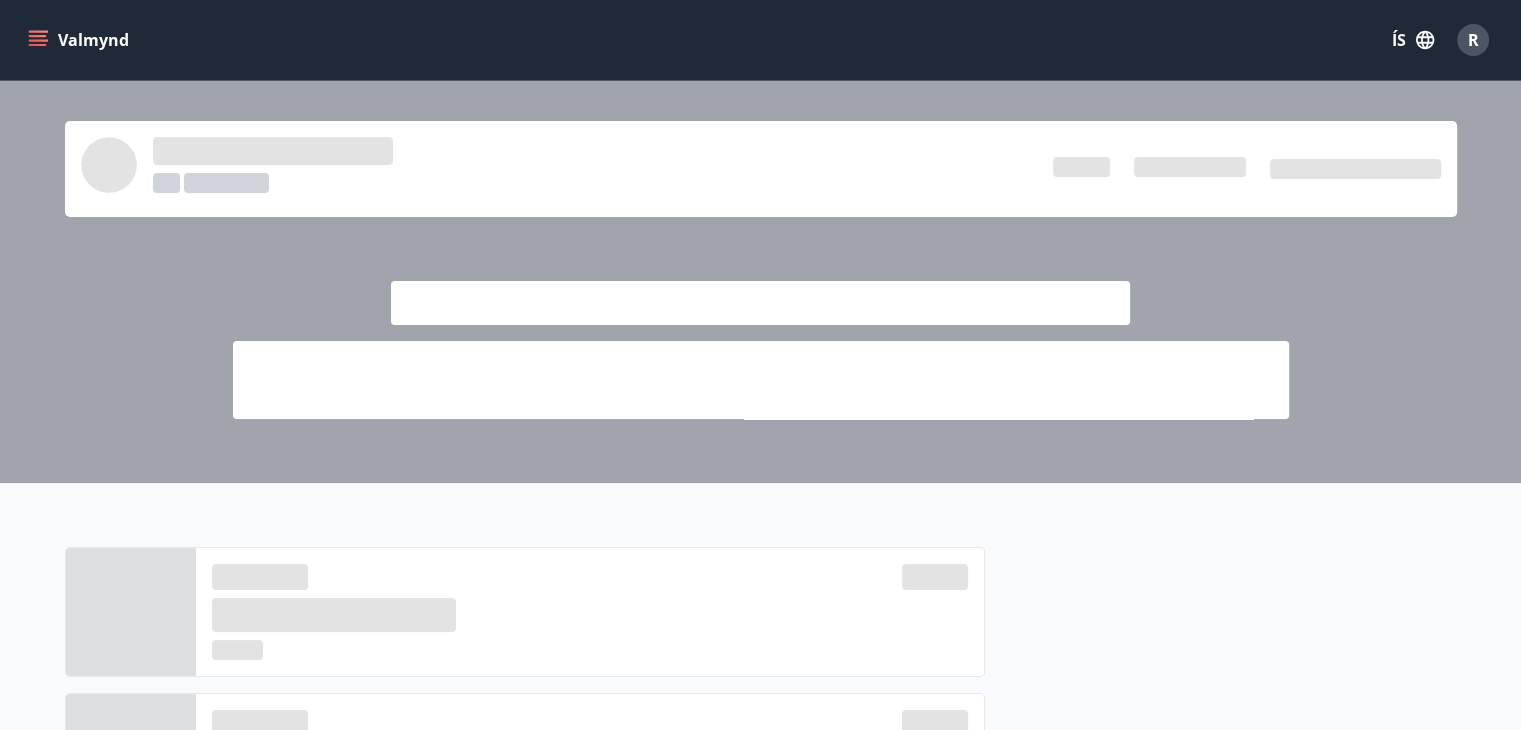 click 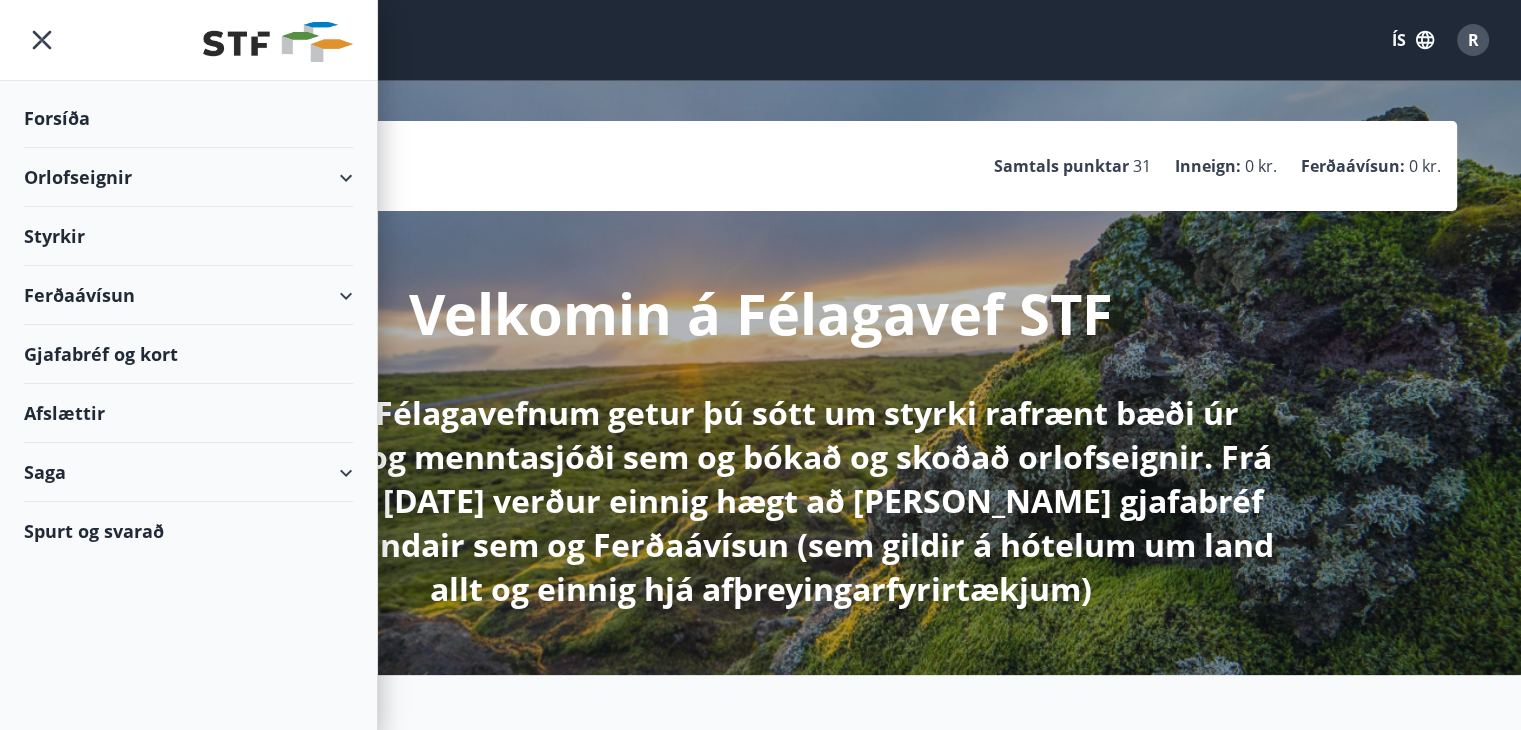 click on "Ferðaávísun" at bounding box center (188, 295) 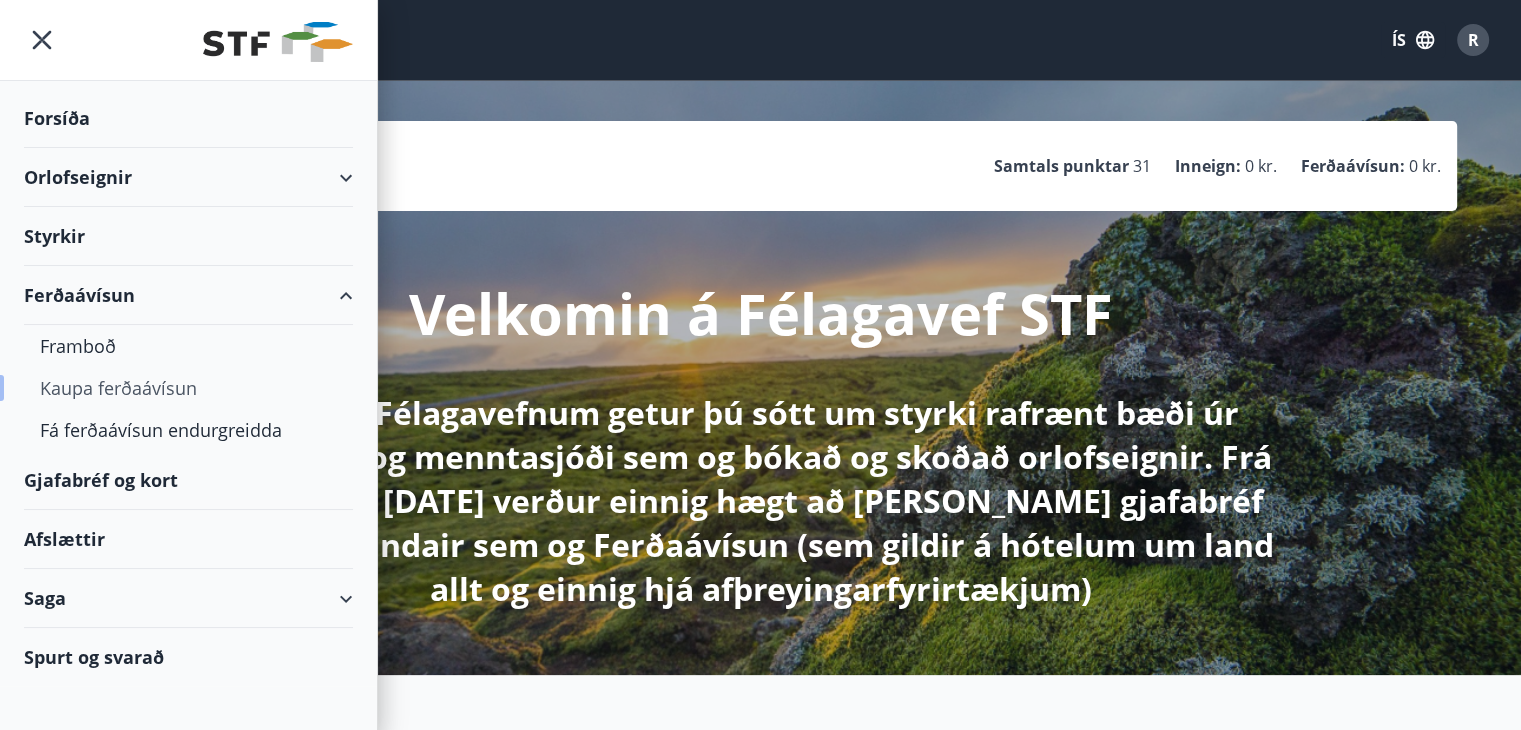 click on "Kaupa ferðaávísun" at bounding box center [188, 388] 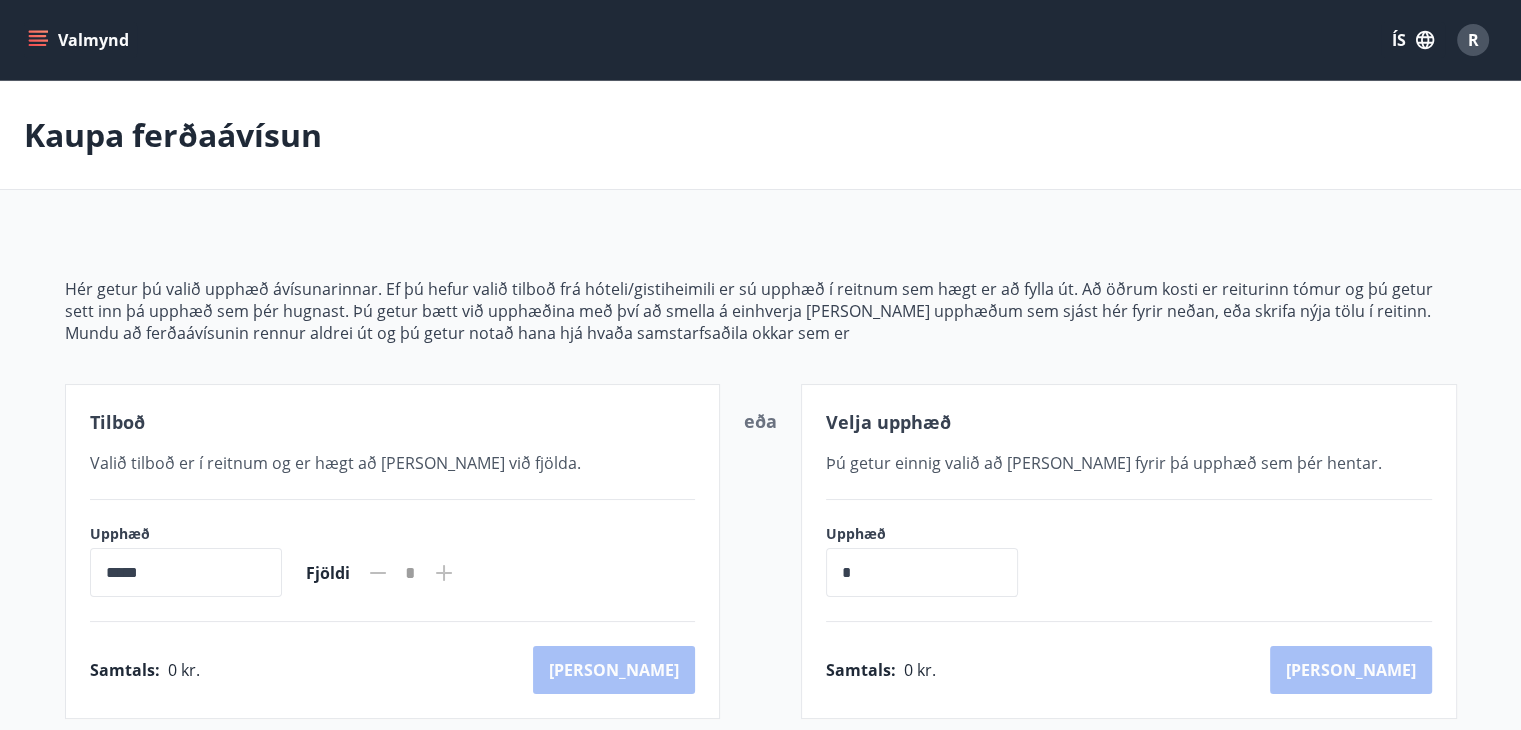 click on "Hér getur þú valið upphæð ávísunarinnar. Ef þú hefur valið tilboð frá hóteli/gistiheimili er sú upphæð í reitnum sem hægt er að fylla út. Að öðrum kosti er reiturinn tómur og þú getur sett inn þá upphæð sem þér hugnast. Þú getur bætt við upphæðina með því að smella á einhverja [PERSON_NAME] upphæðum sem sjást hér fyrir neðan, eða skrifa nýja tölu í reitinn.
Mundu að ferðaávísunin rennur aldrei út og þú getur notað hana hjá hvaða samstarfsaðila okkar sem er
Tilboð Valið tilboð er í reitnum og er hægt að [PERSON_NAME] við fjölda. Upphæð ***** ​ Fjöldi * Samtals : 0 kr. [PERSON_NAME] Velja upphæð Þú getur einnig valið að [PERSON_NAME] fyrir þá upphæð sem þér hentar. Upphæð * ​ Samtals : 0 kr. [GEOGRAPHIC_DATA]" at bounding box center [761, 474] 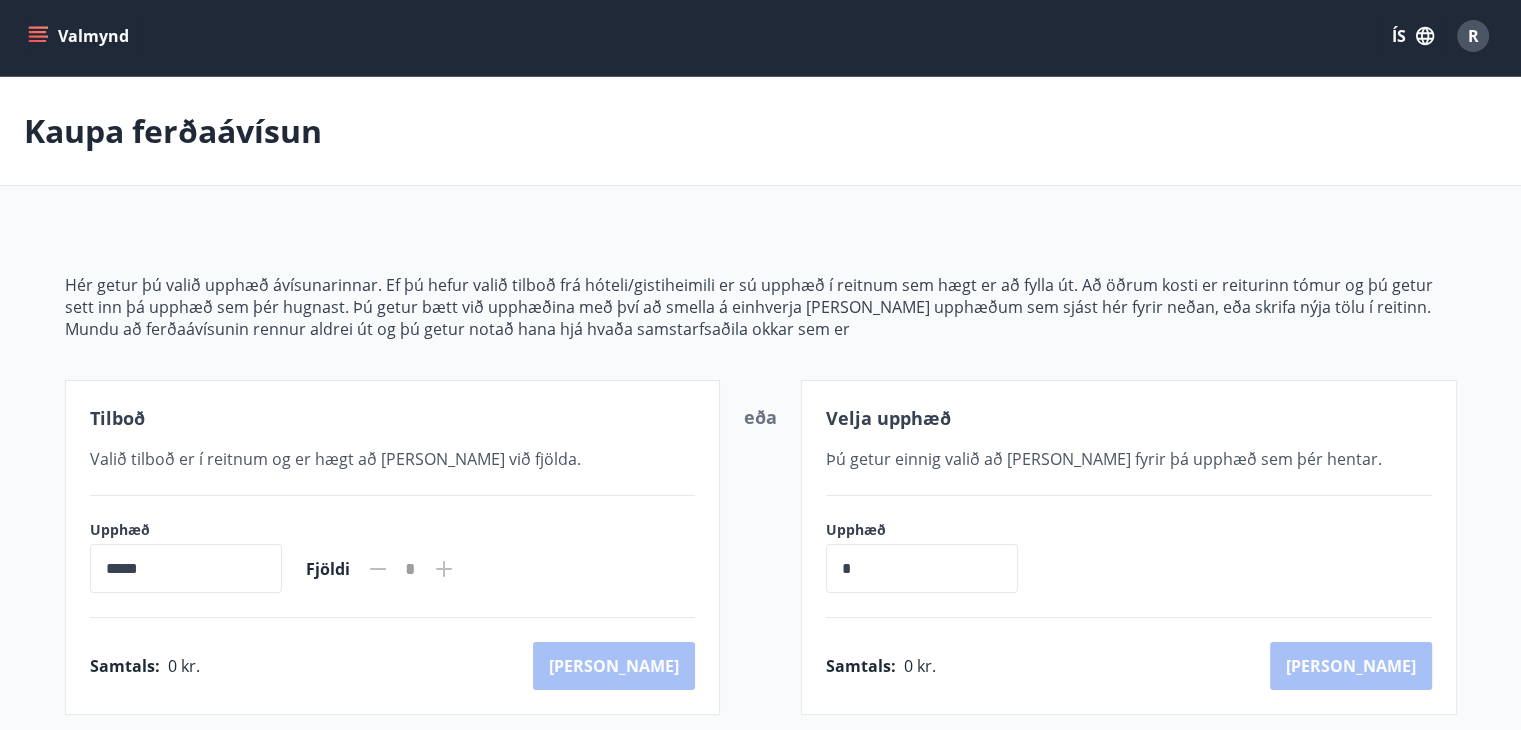 scroll, scrollTop: 0, scrollLeft: 0, axis: both 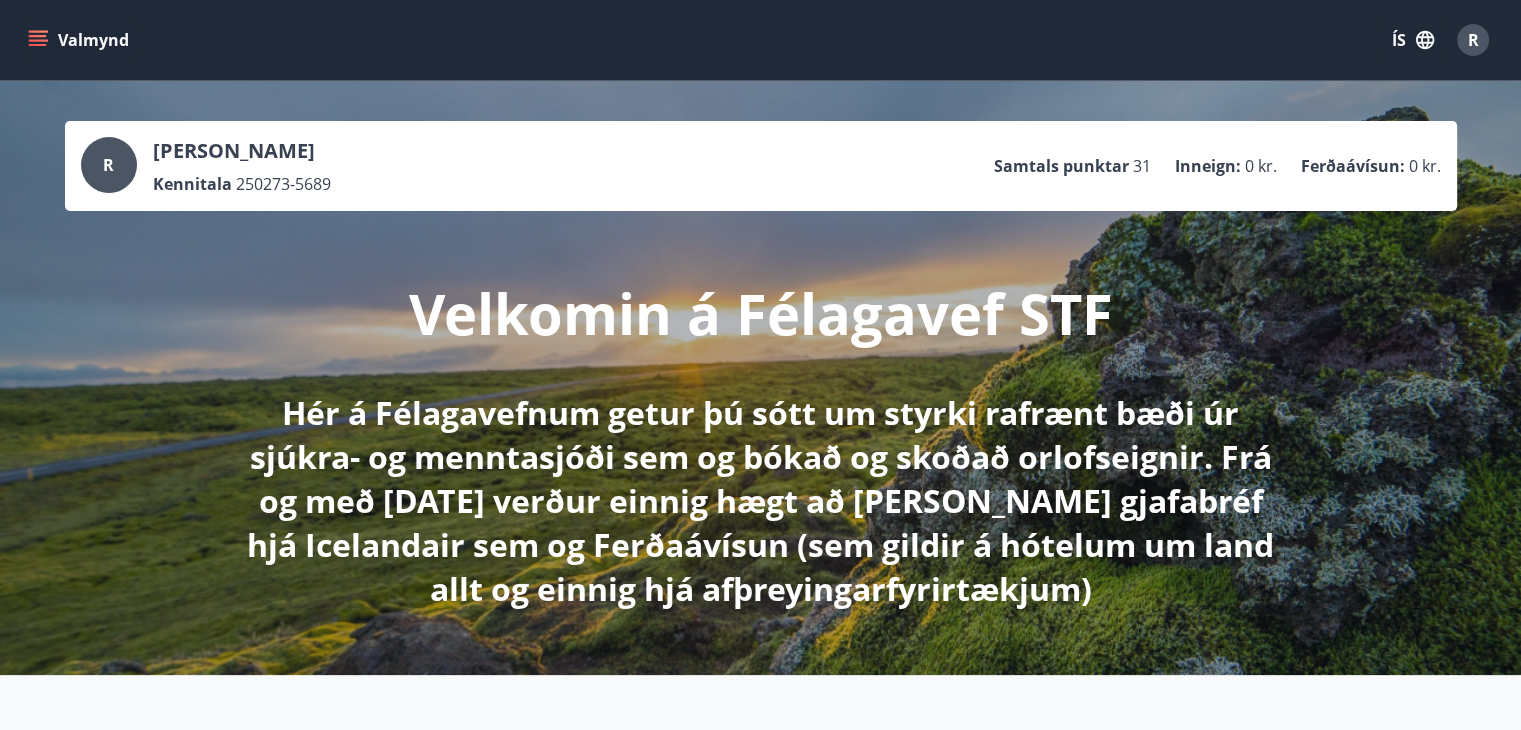 click on "[PERSON_NAME] Kennitala 250273-5689 Samtals punktar 31 Inneign : 0 kr. Ferðaávísun : 0 kr. Velkomin á Félagavef STF Hér á Félagavefnum getur þú sótt um styrki rafrænt bæði úr sjúkra- og menntasjóði sem og bókað og skoðað orlofseignir.
Frá og með [DATE] verður einnig hægt að [PERSON_NAME] gjafabréf hjá Icelandair sem og Ferðaávísun (sem gildir á hótelum um land allt og einnig hjá afþreyingarfyrirtækjum)" at bounding box center [760, 378] 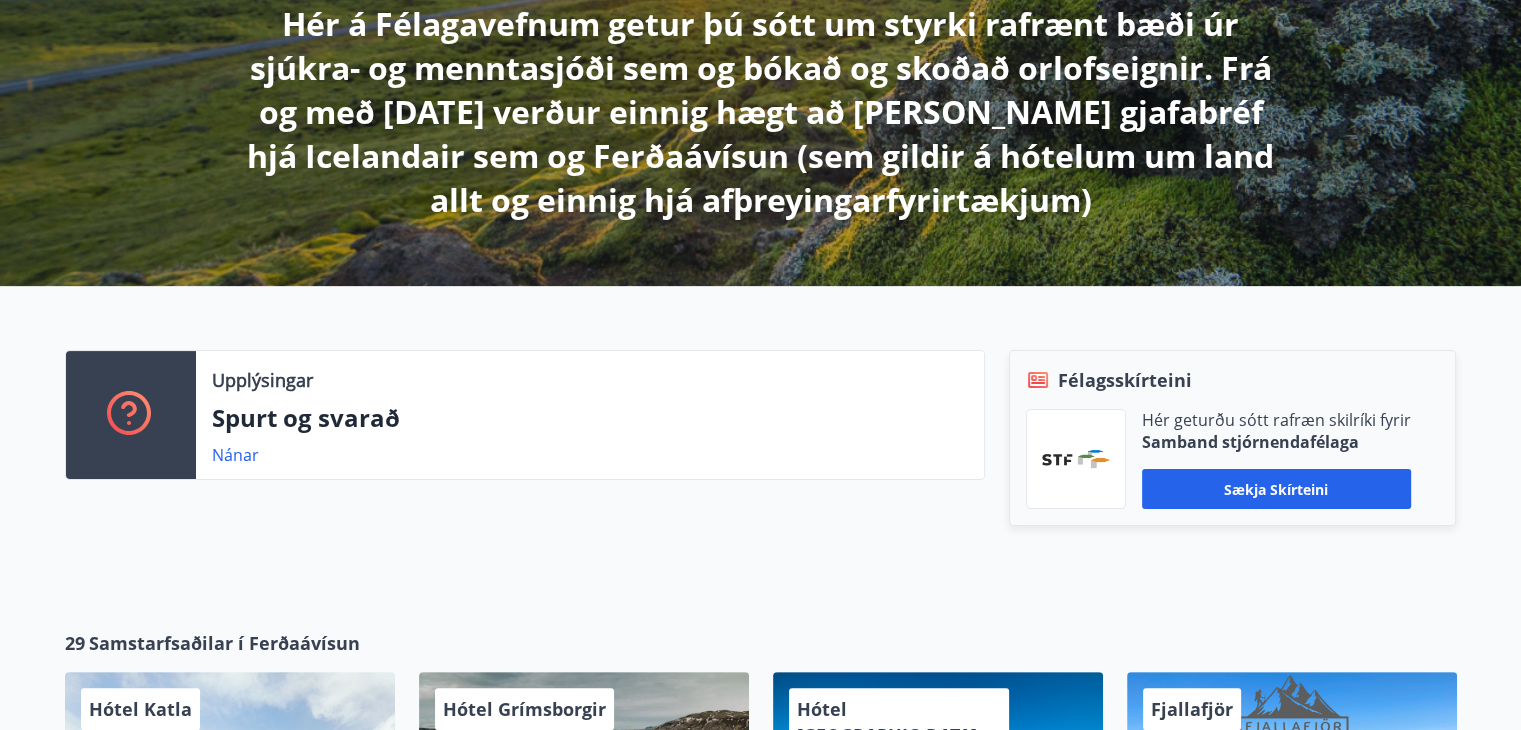 scroll, scrollTop: 377, scrollLeft: 0, axis: vertical 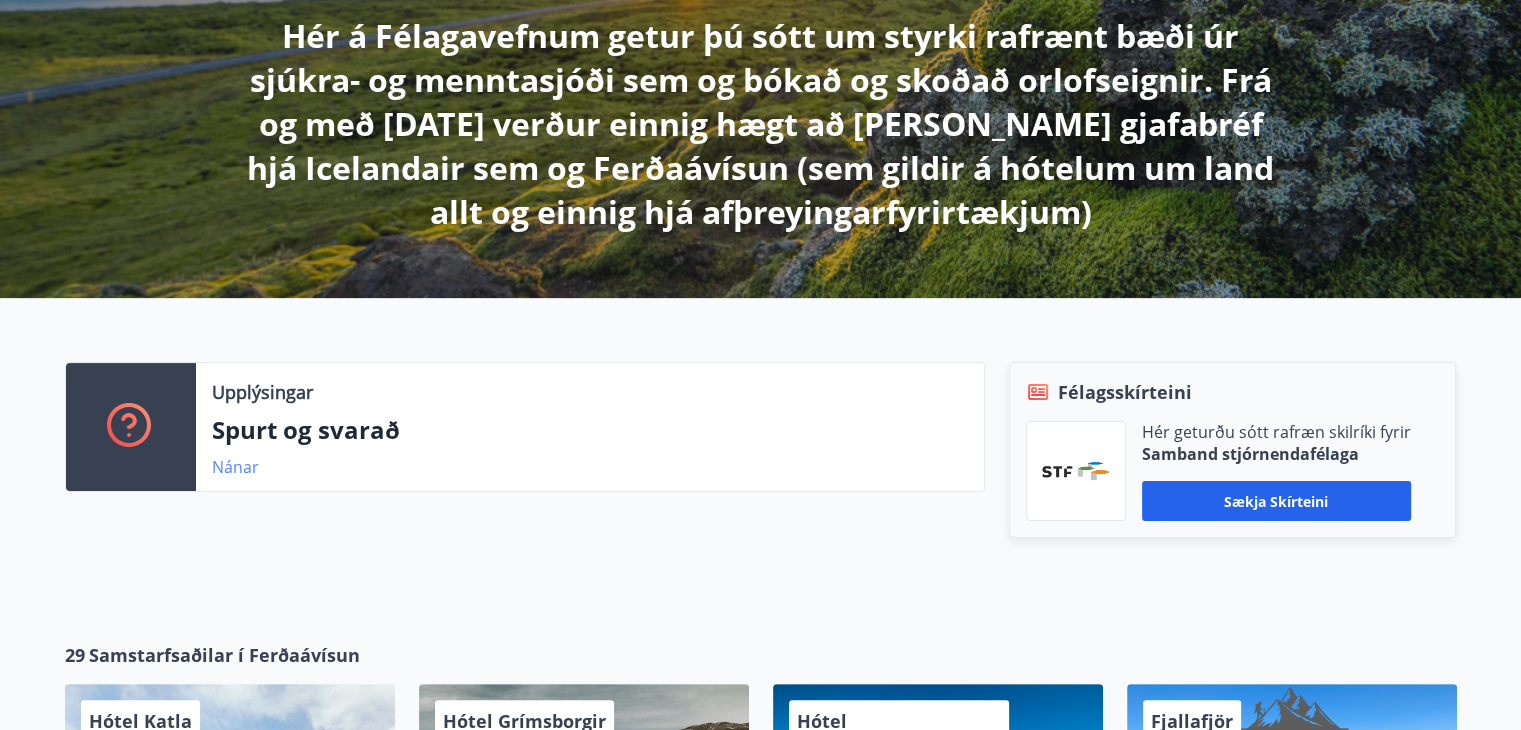 click on "Nánar" at bounding box center [235, 467] 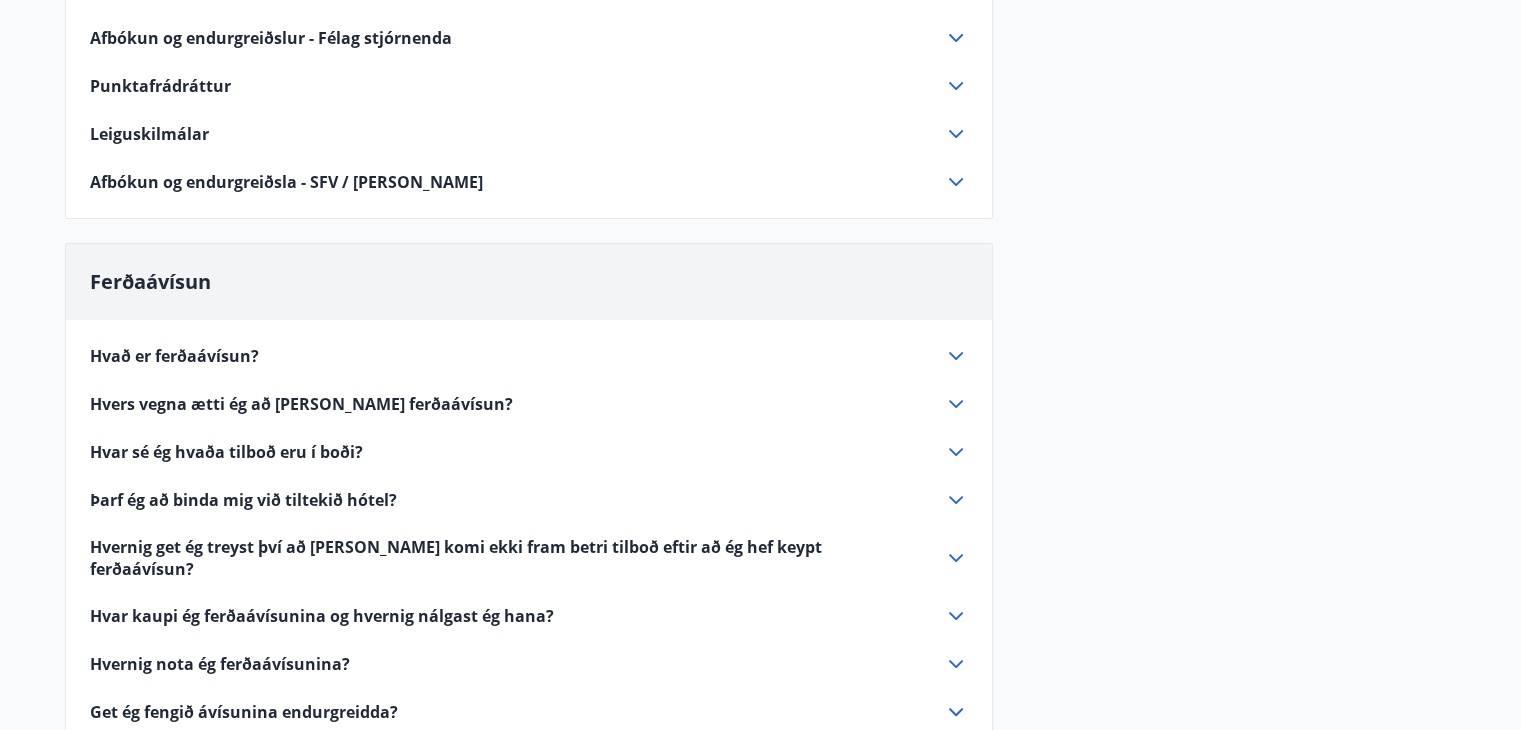 scroll, scrollTop: 600, scrollLeft: 0, axis: vertical 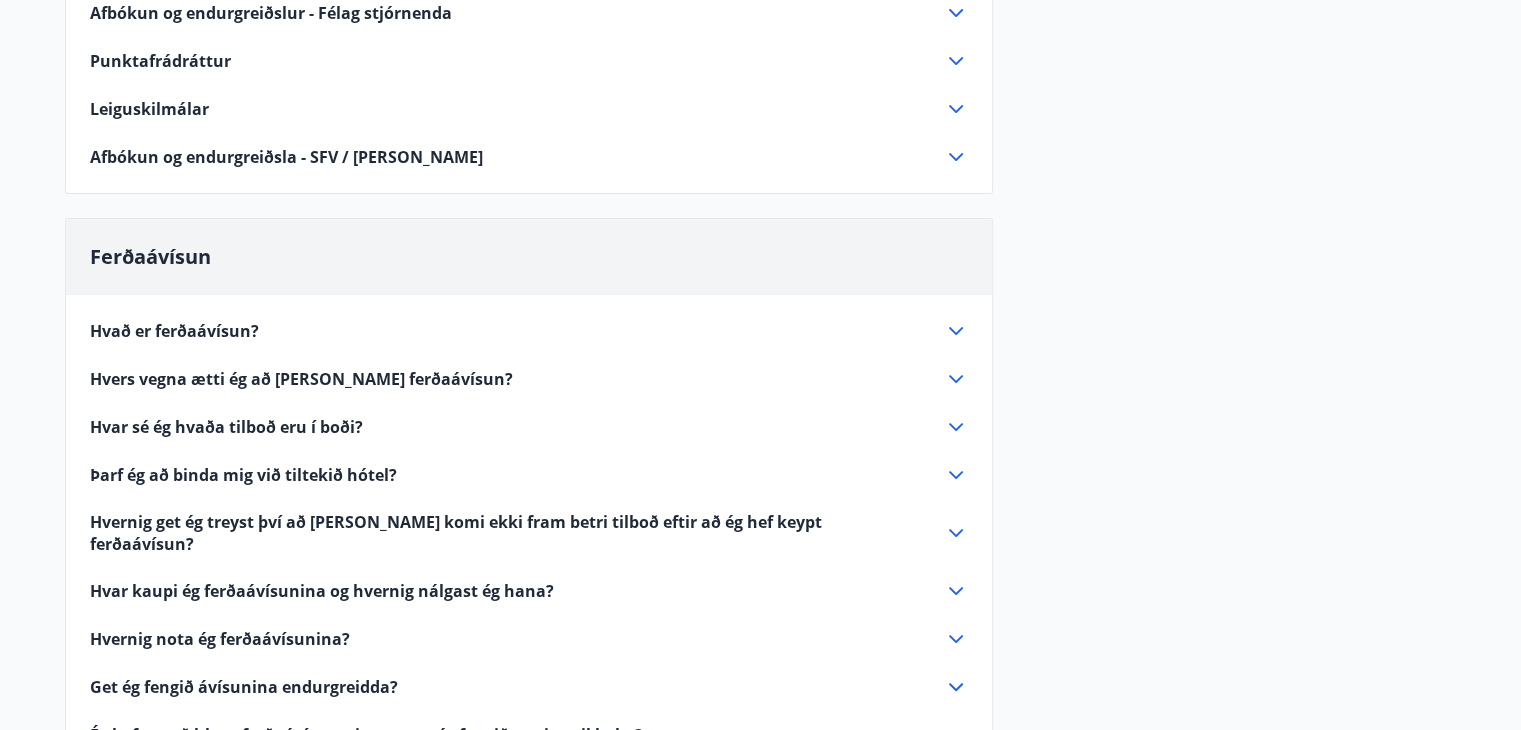 click 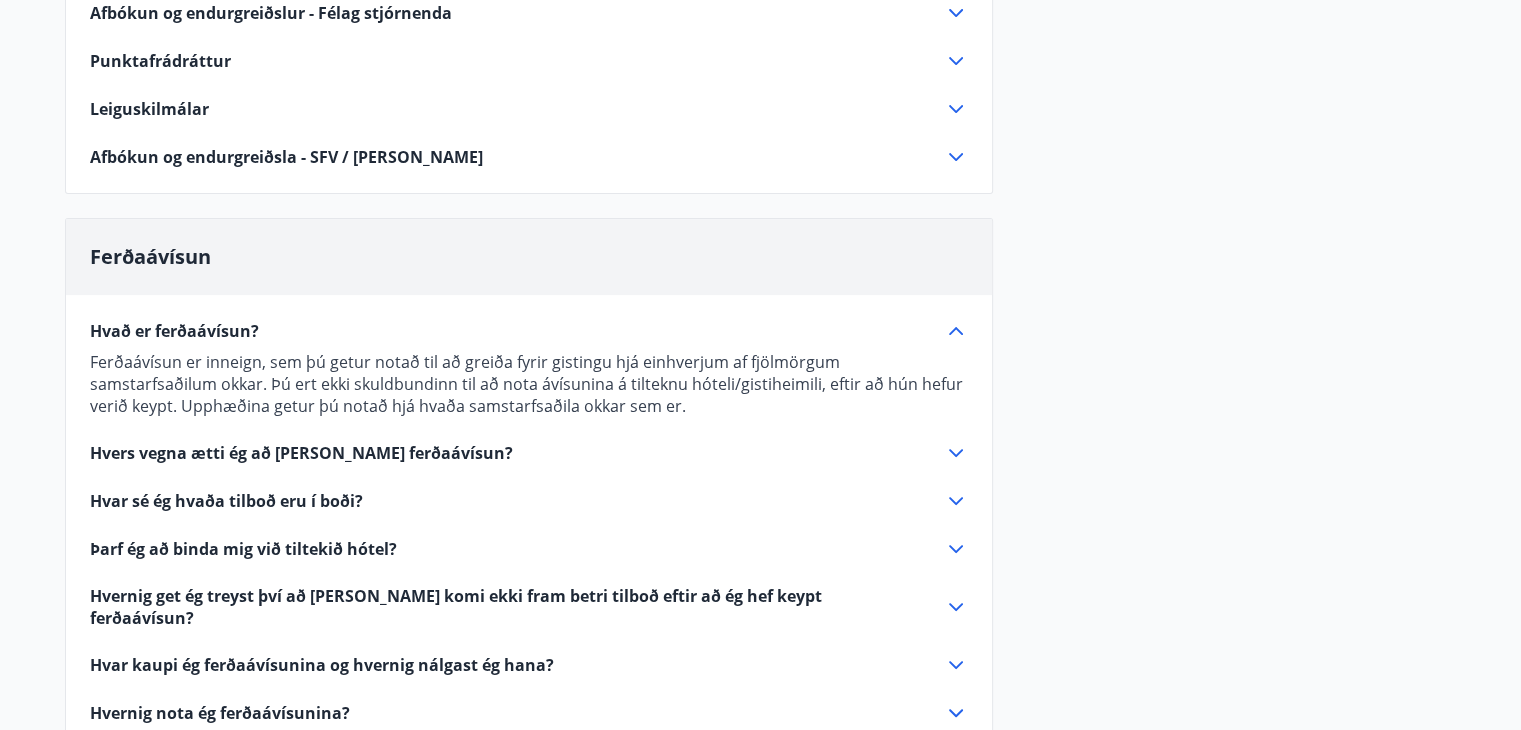 click 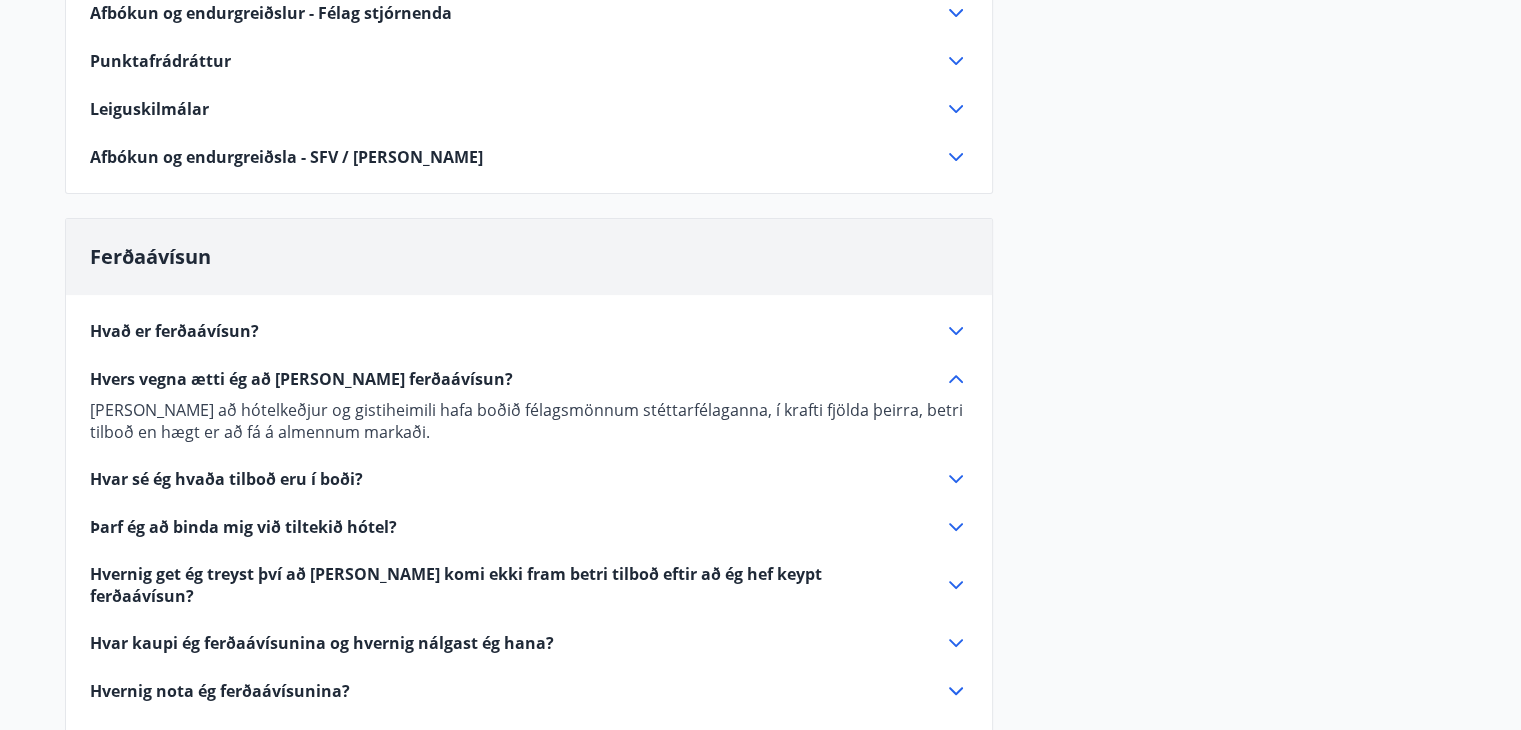 click 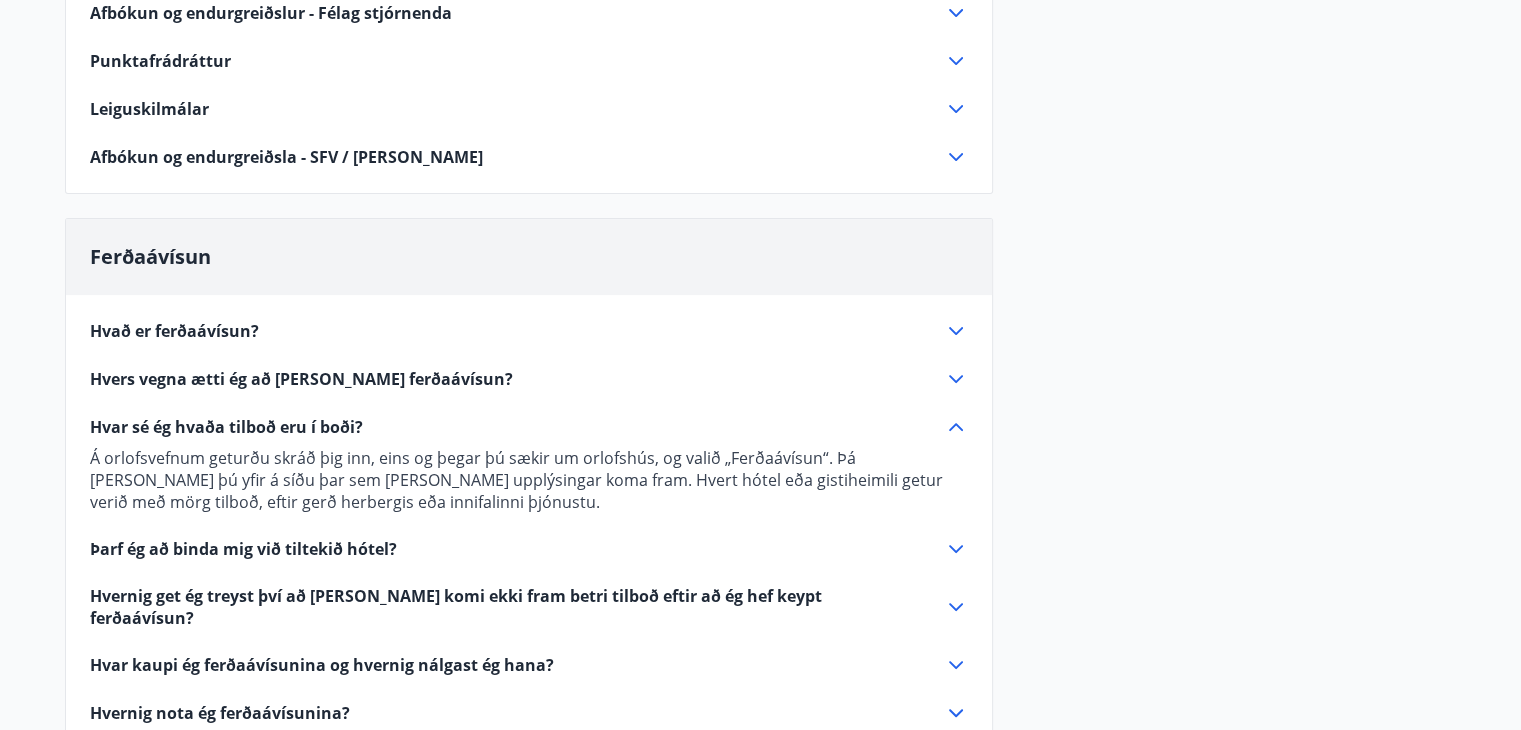 click 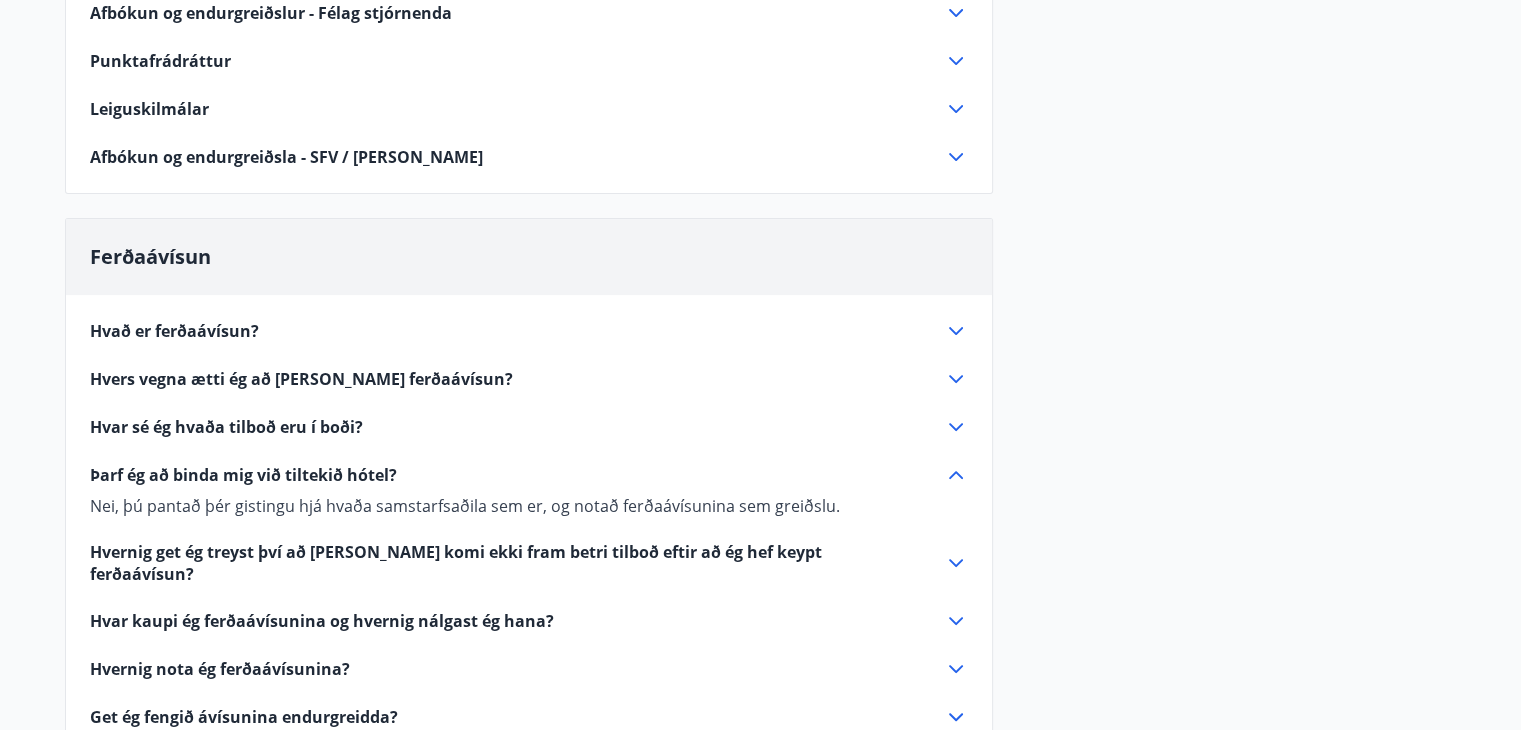 click 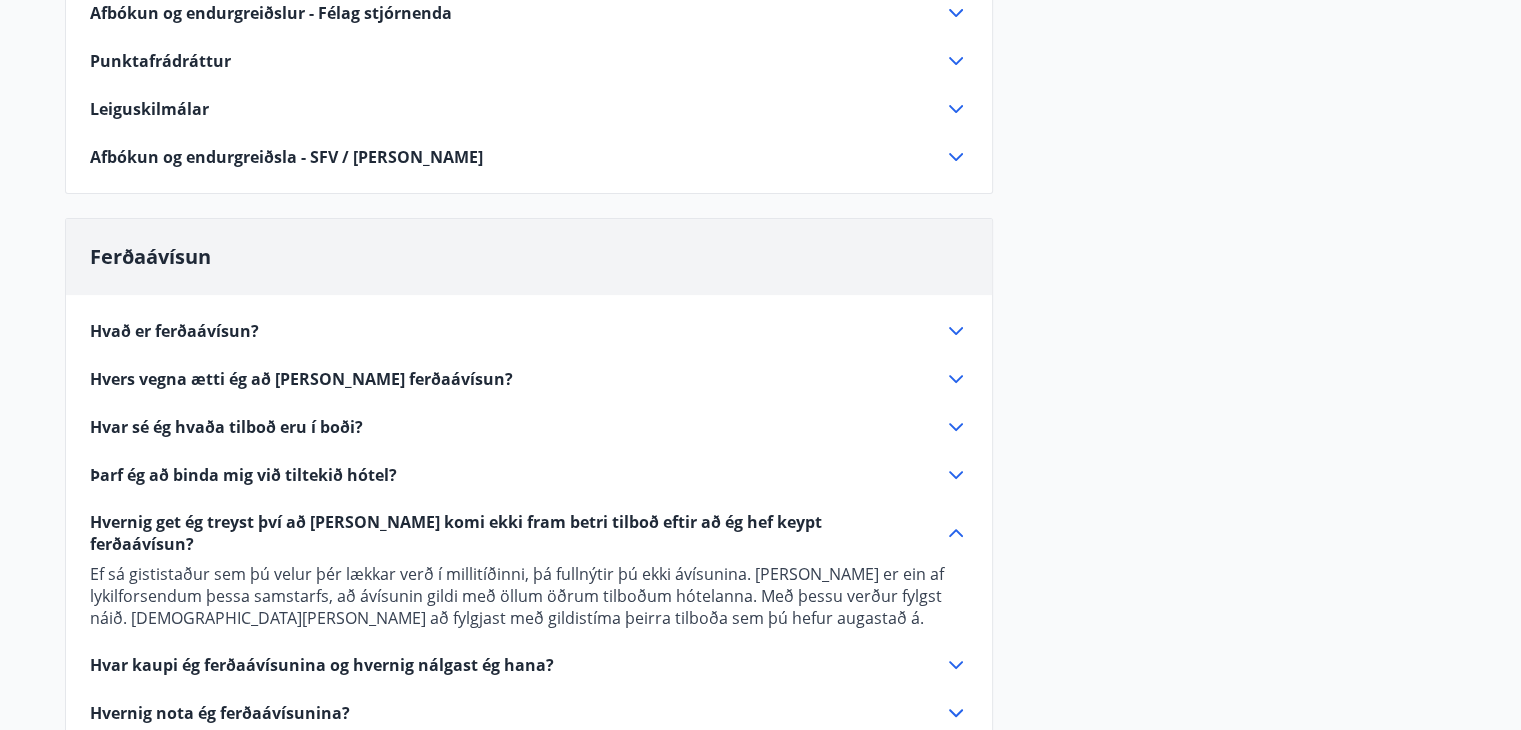 click 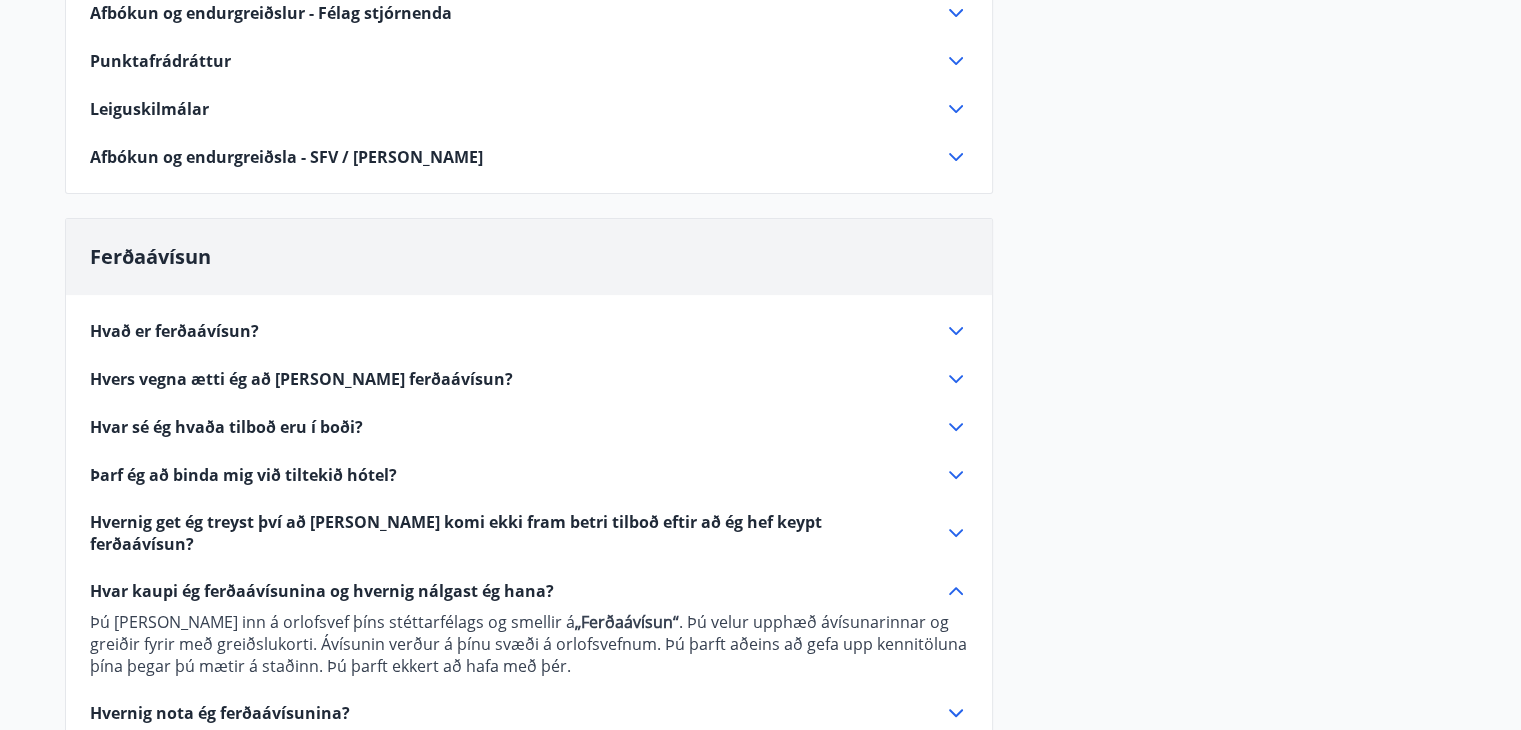 click on "Niðurstöður úthlutana [GEOGRAPHIC_DATA] og [PERSON_NAME] 2024 [PERSON_NAME] 12 umsóknir.
Úthlutun fór fram [DATE]. Úthlutað var eftir punktastöðu félaga.
Einisfold 1, Skorradal
[DATE] til [DATE]	-21 punktur
[DATE] til [DATE]	56 punktar
Einisfold 2, Skorradal
[DATE] til [DATE]	93 punktar
[STREET_ADDRESS]
[DATE] til [DATE]	55 punktar
Brú - [STREET_ADDRESS]
[DATE] til [DATE]	197 punktar
Brú - Kerhraun 85 (rautt hús), Grímsnesi
[DATE] til [DATE]	89 punktar
[DATE] til [DATE]	93 punktar
Brú - Kerhraun 86 (gult hús), [GEOGRAPHIC_DATA]
[DATE] til [DATE]	66 punktar
[DATE] til [DATE]	108 punktar
Orlofseignir Afbókun og endurgreiðsla Við afbókun endurgreiðist 80% ef afbókað er með tveggja daga fyrirvara eða minna er ekki um endurgreiðslu að ræða.
Afbókun og endurgreiðslur - Brú
Ef afbóka leigu þarf að senda tölvupóst á netfangið: [EMAIL_ADDRESS][DOMAIN_NAME]." at bounding box center (761, 308) 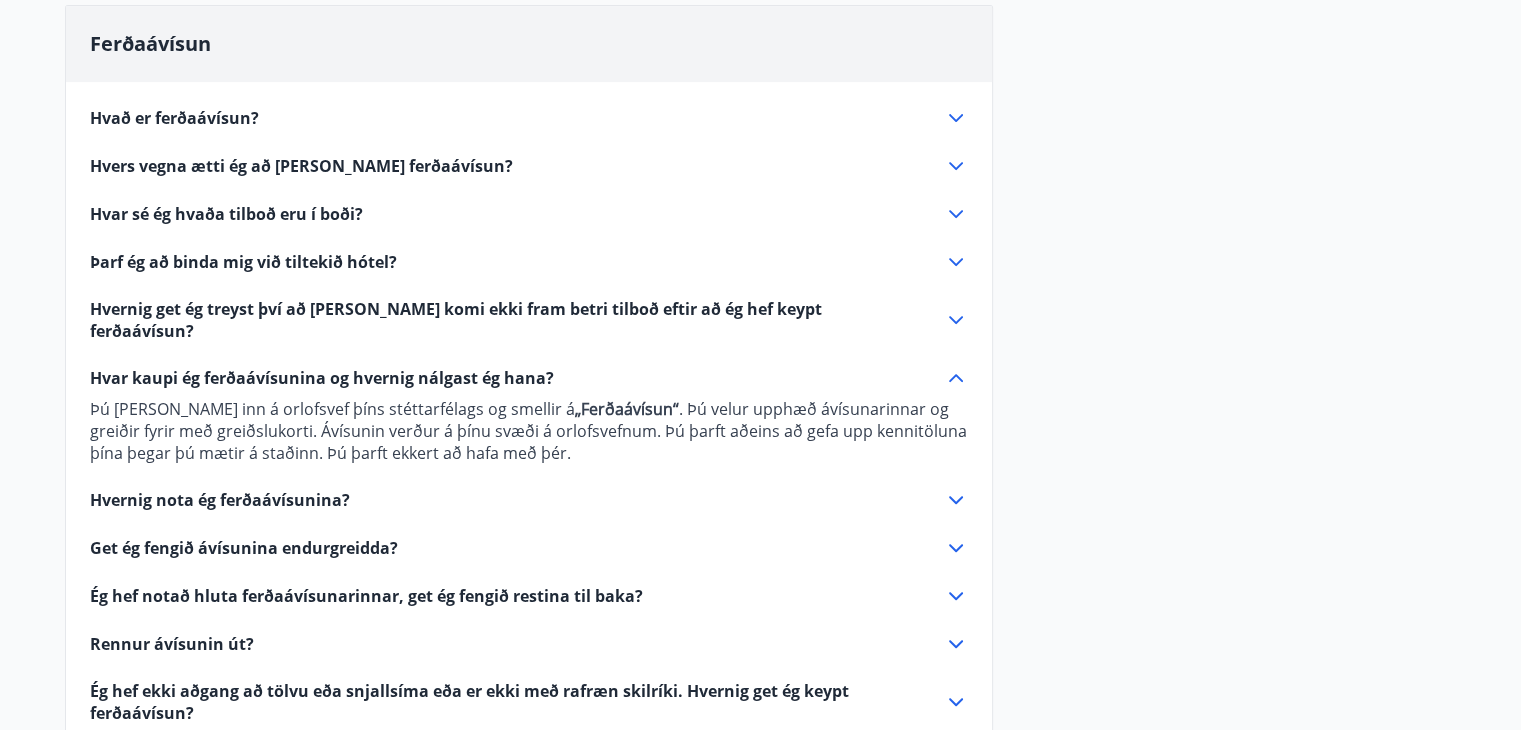 scroll, scrollTop: 907, scrollLeft: 0, axis: vertical 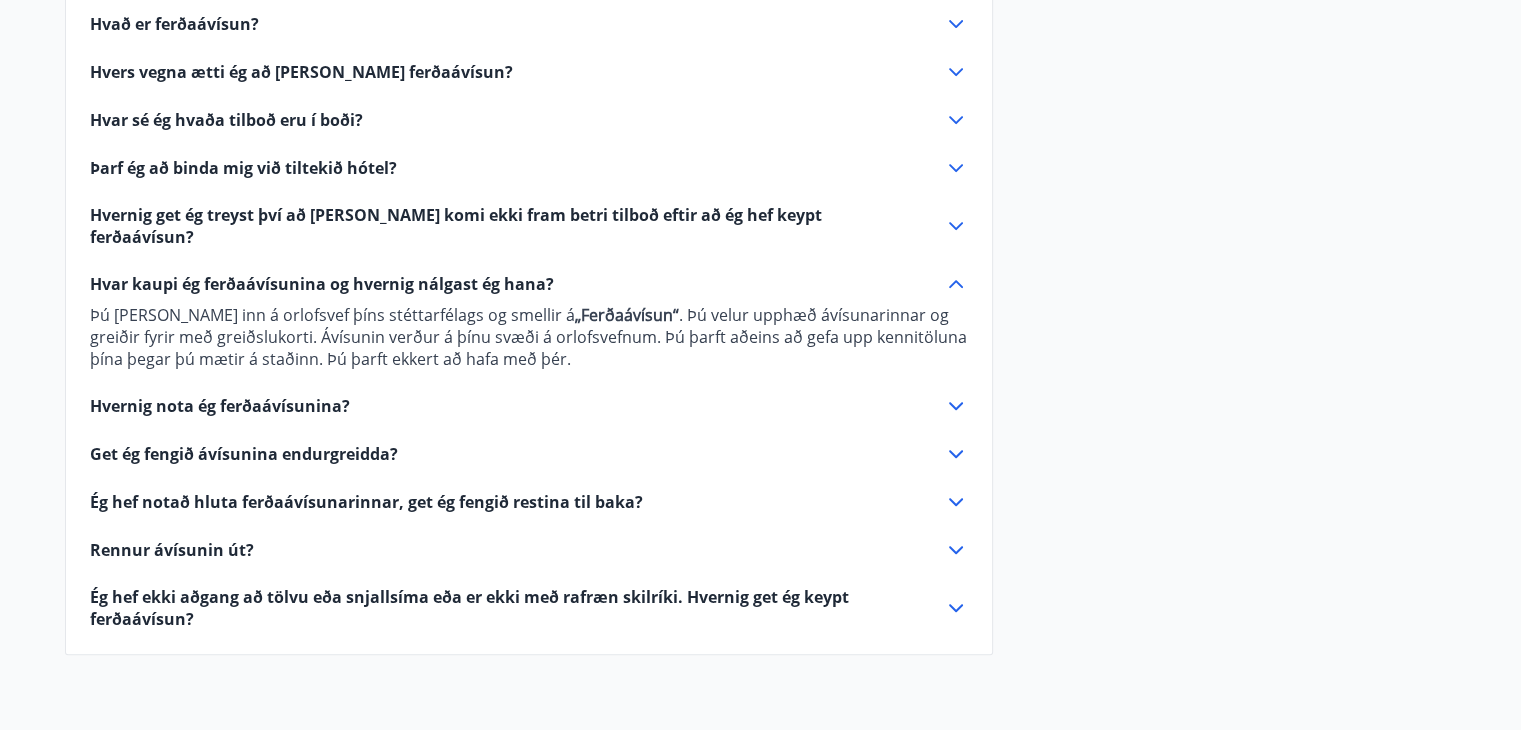 click 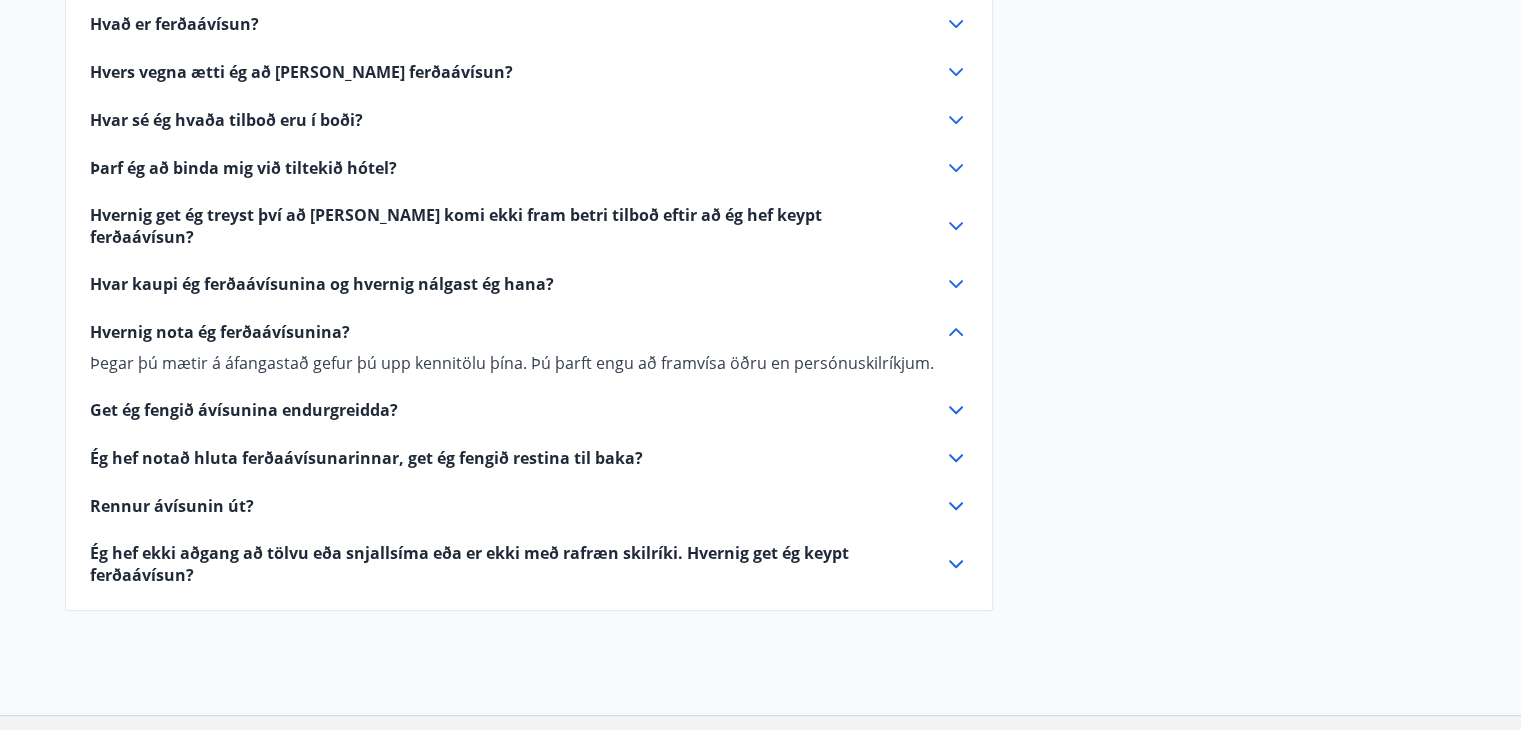 click 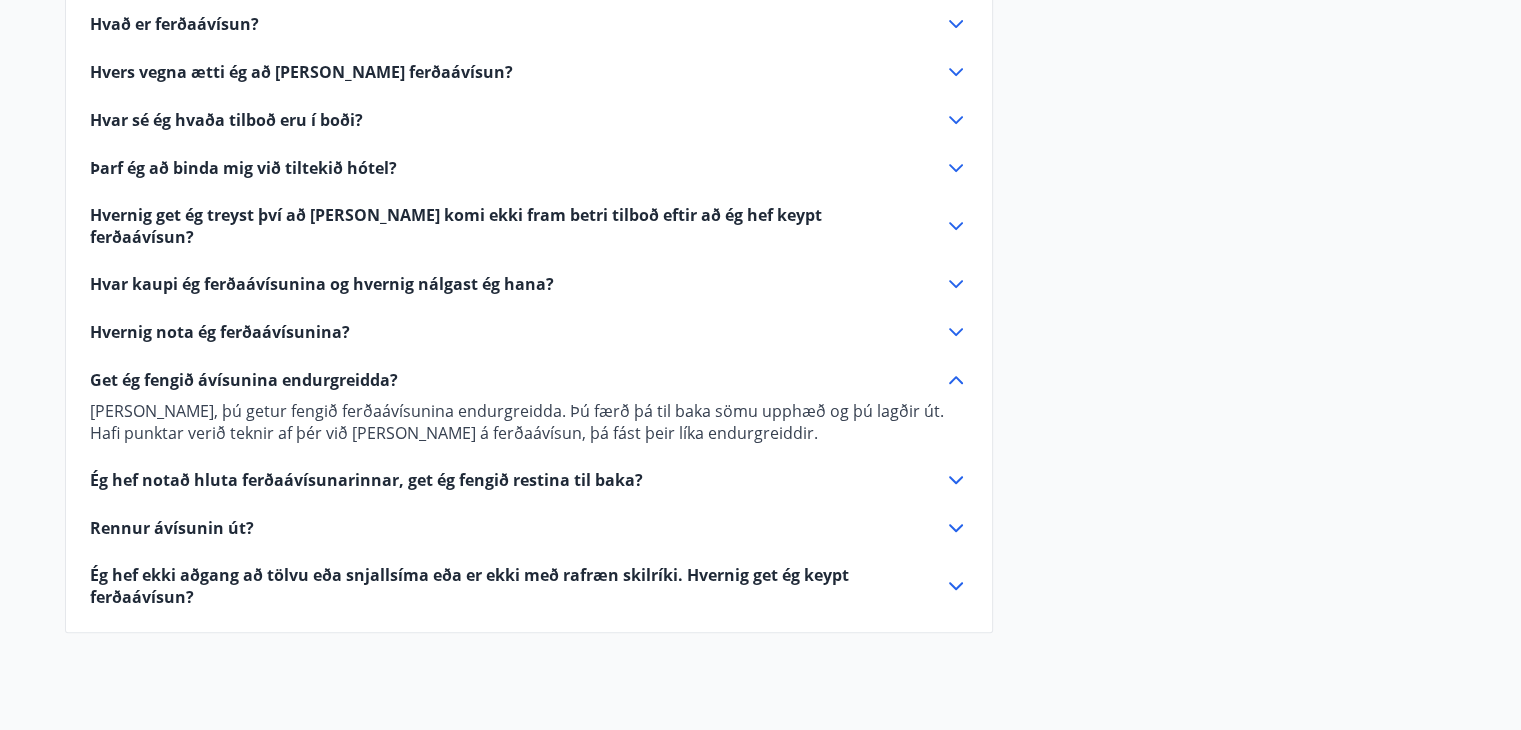 click 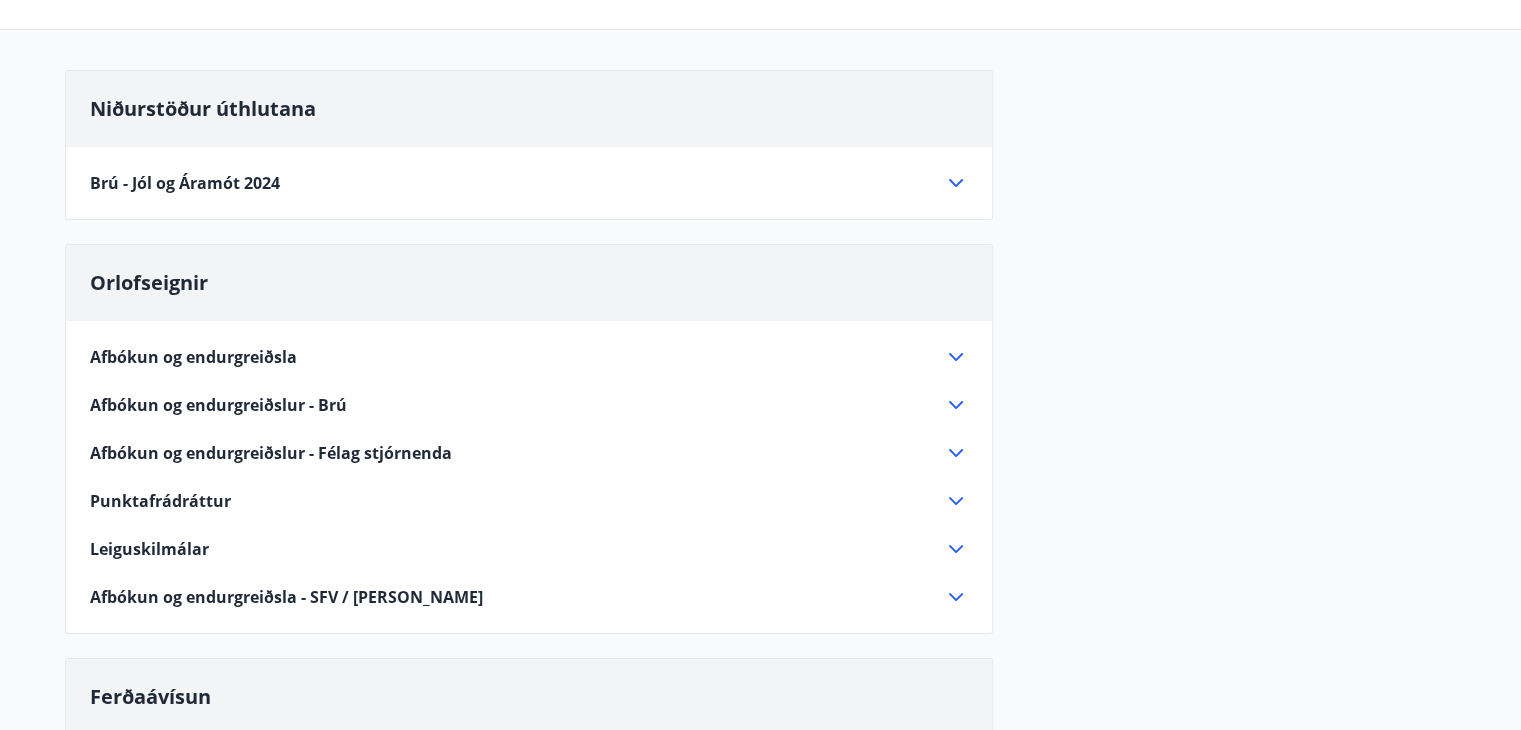 scroll, scrollTop: 108, scrollLeft: 0, axis: vertical 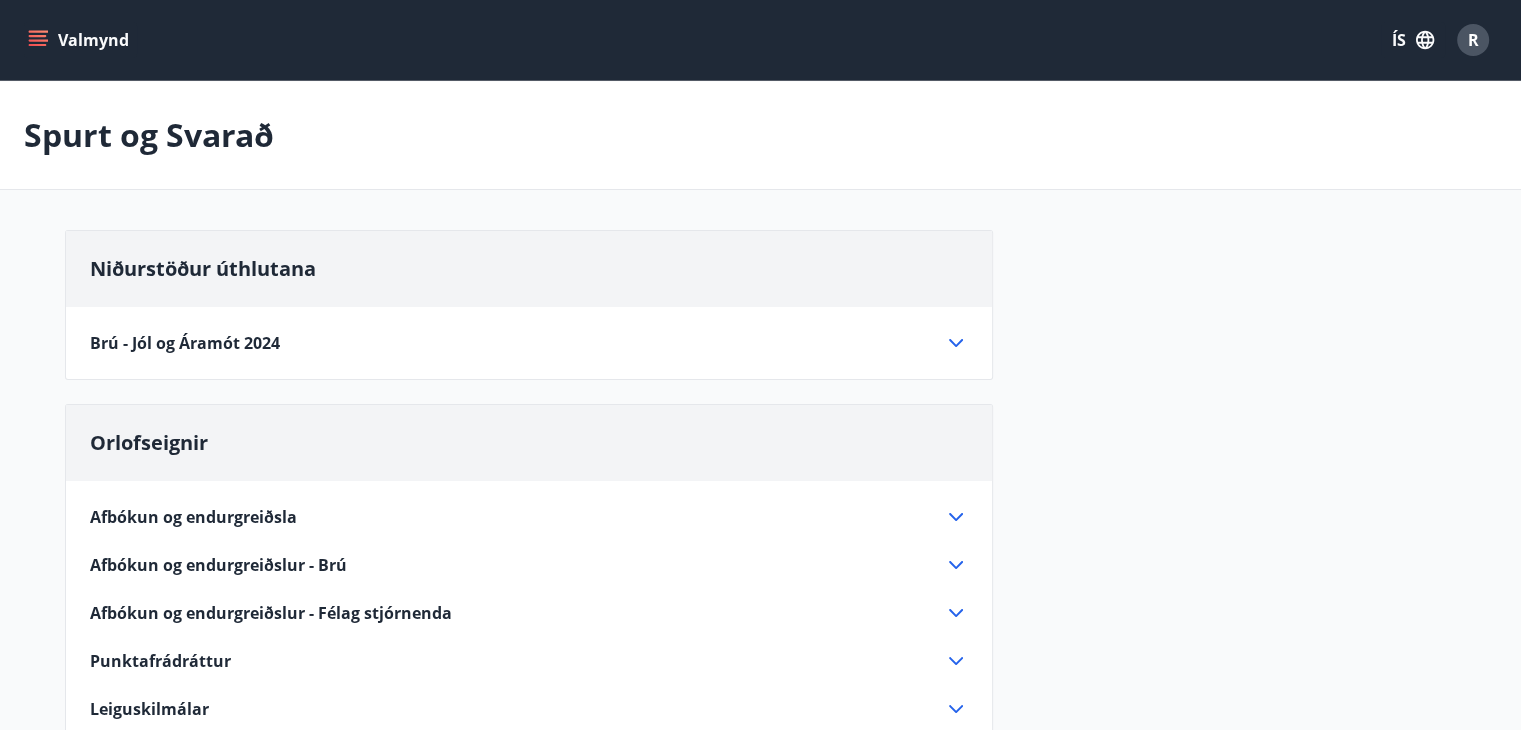 click 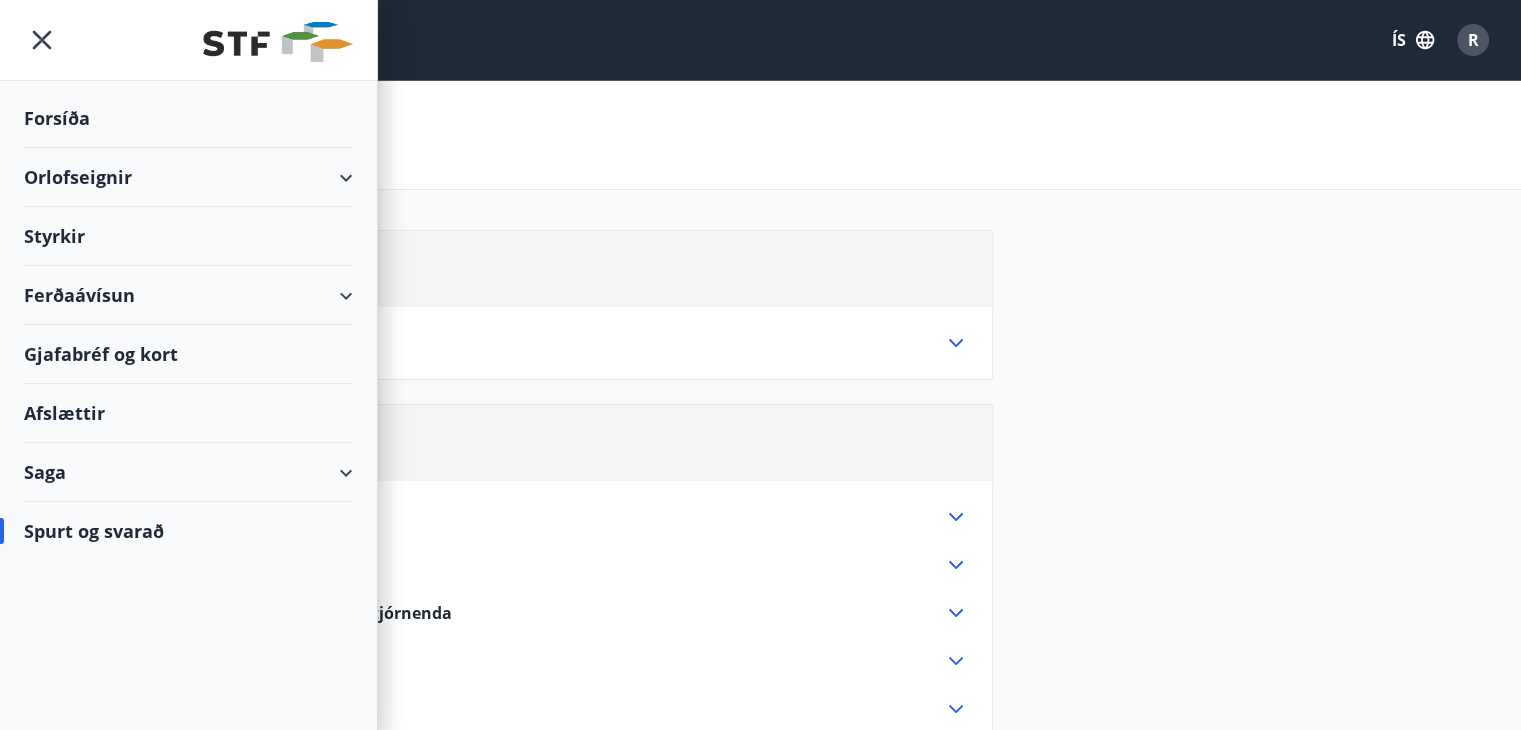 click on "Ferðaávísun" at bounding box center [188, 295] 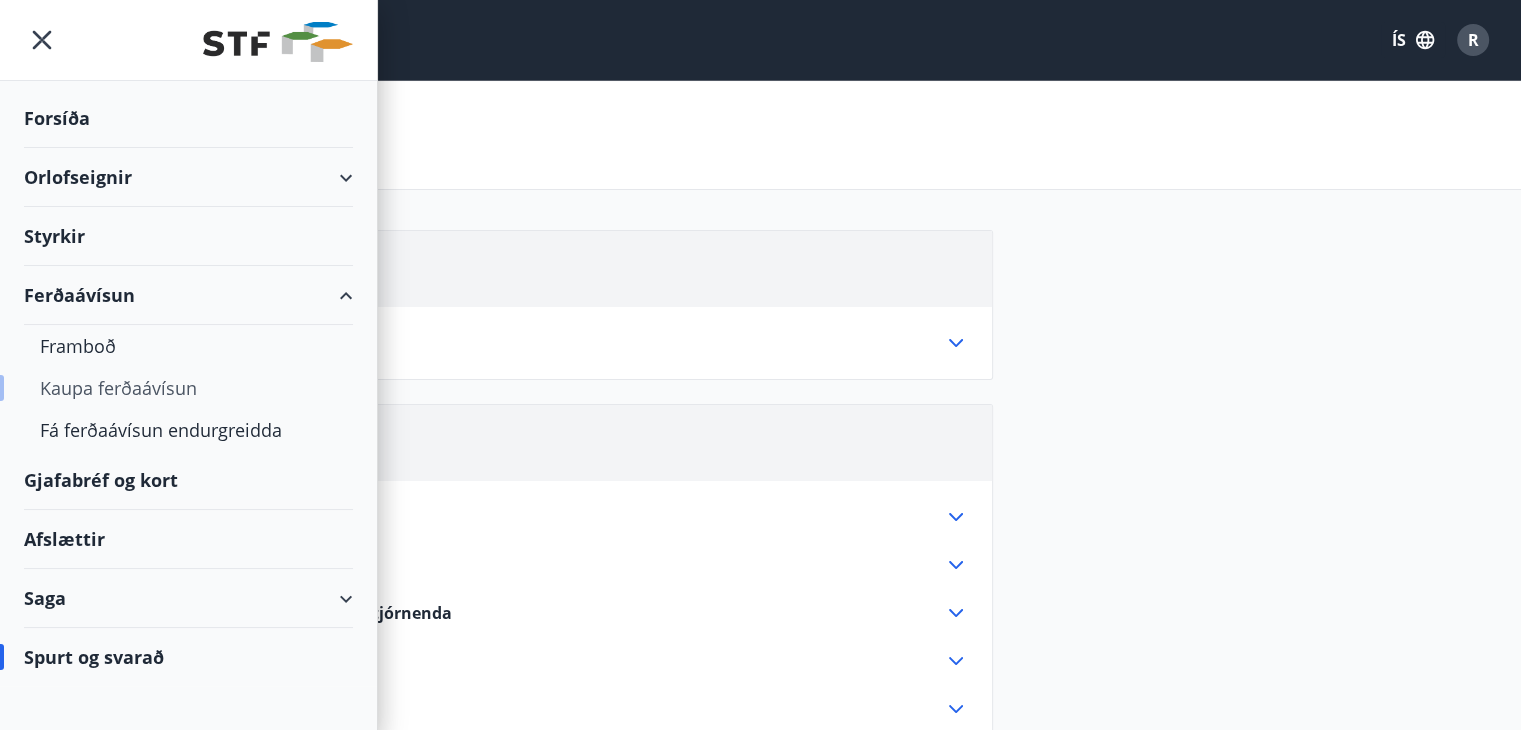 click on "Kaupa ferðaávísun" at bounding box center [188, 388] 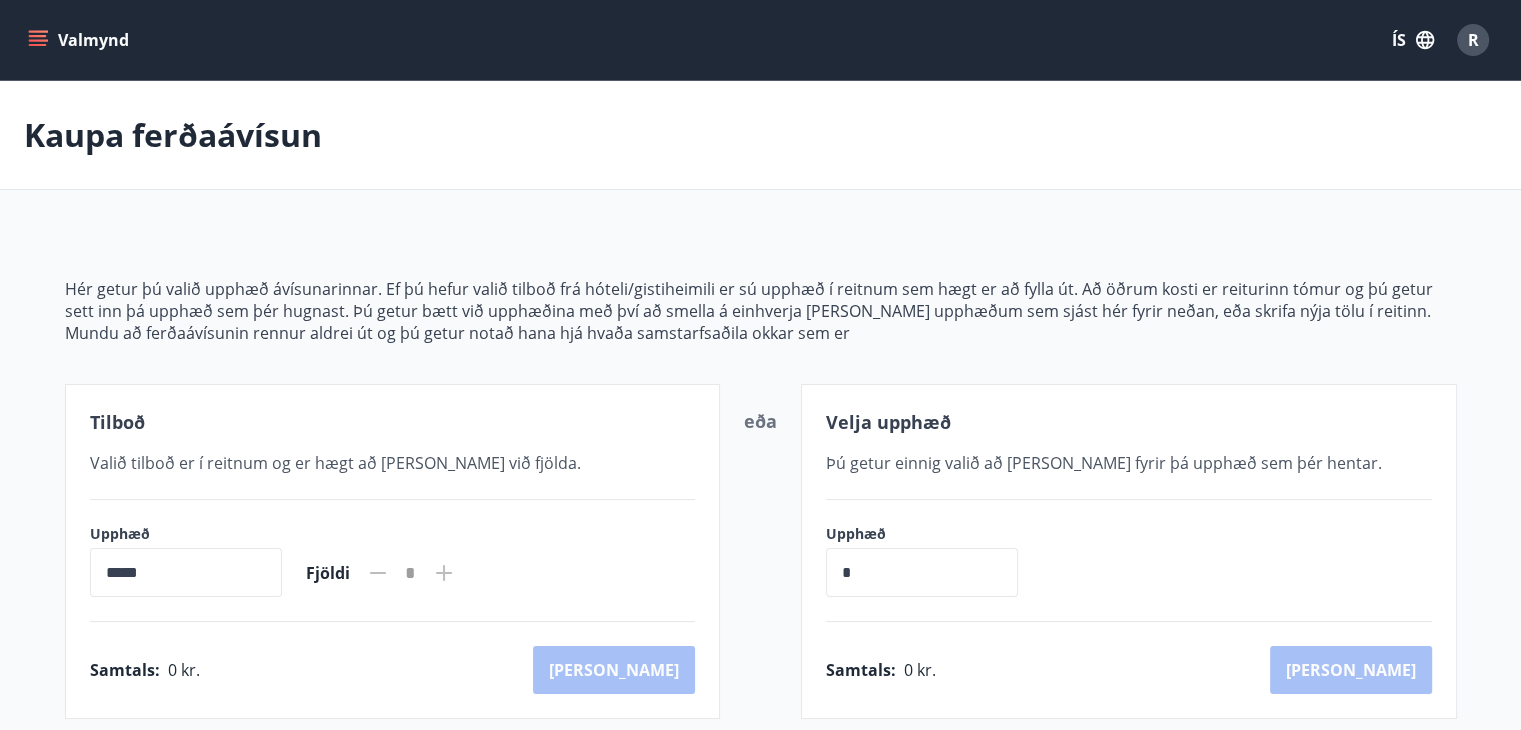 click 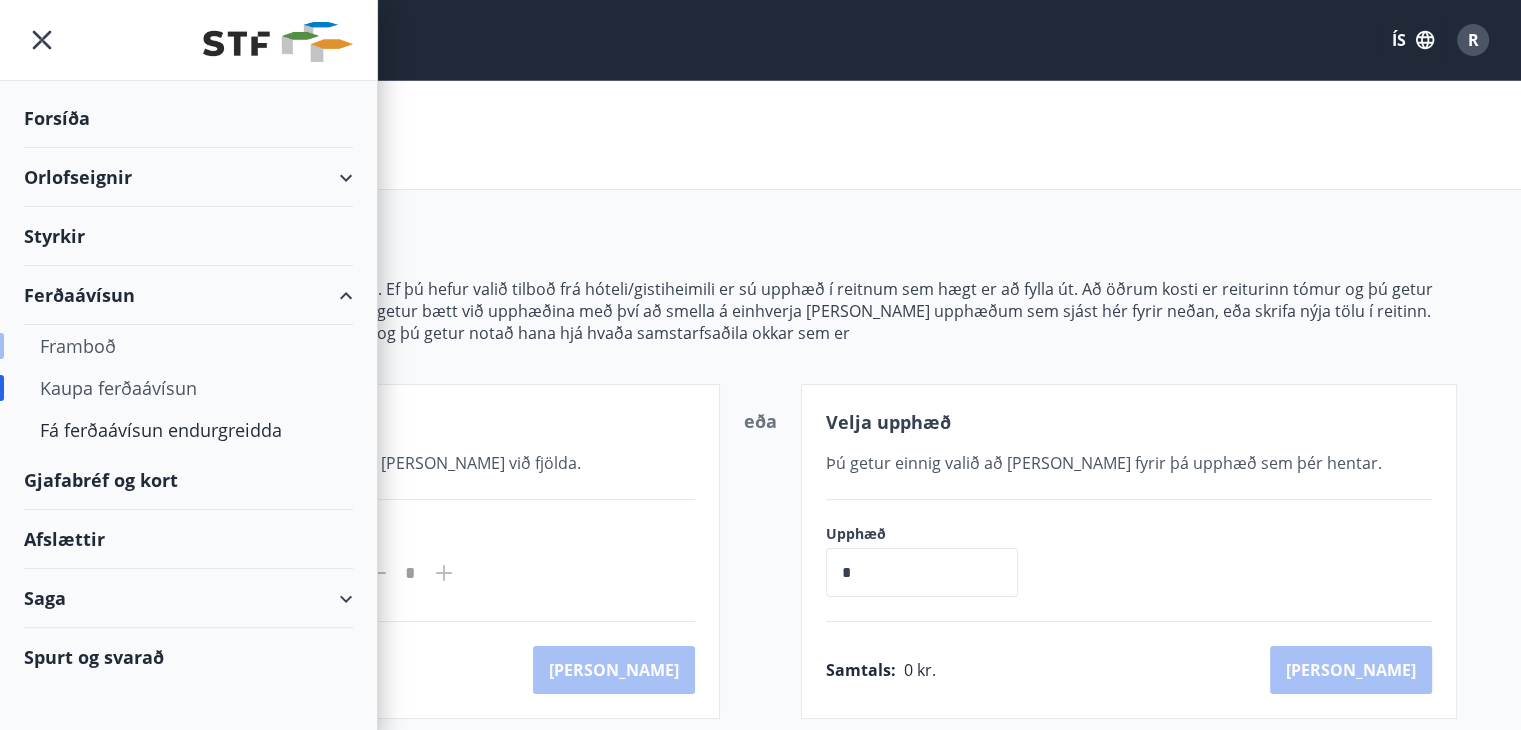 click on "Framboð" at bounding box center (188, 346) 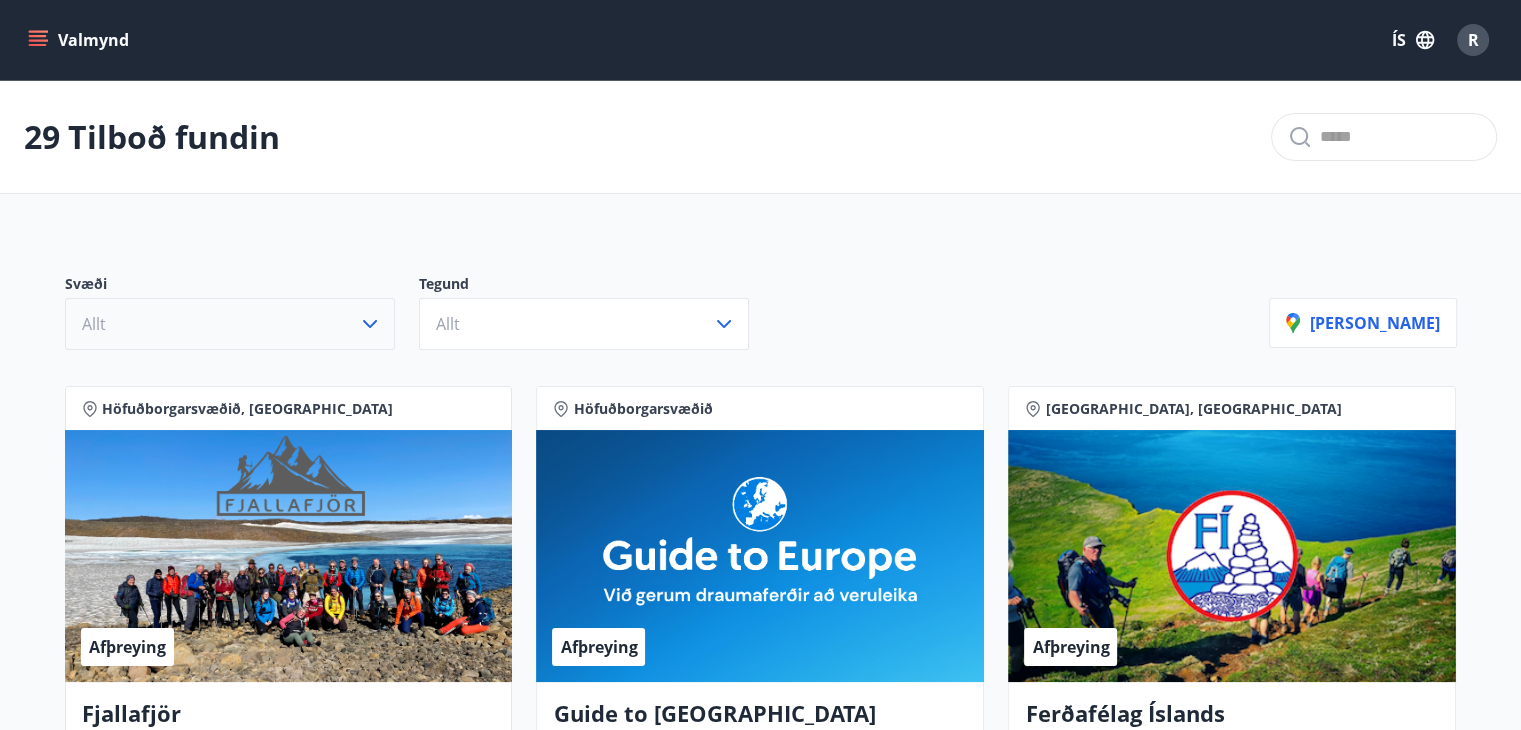 click 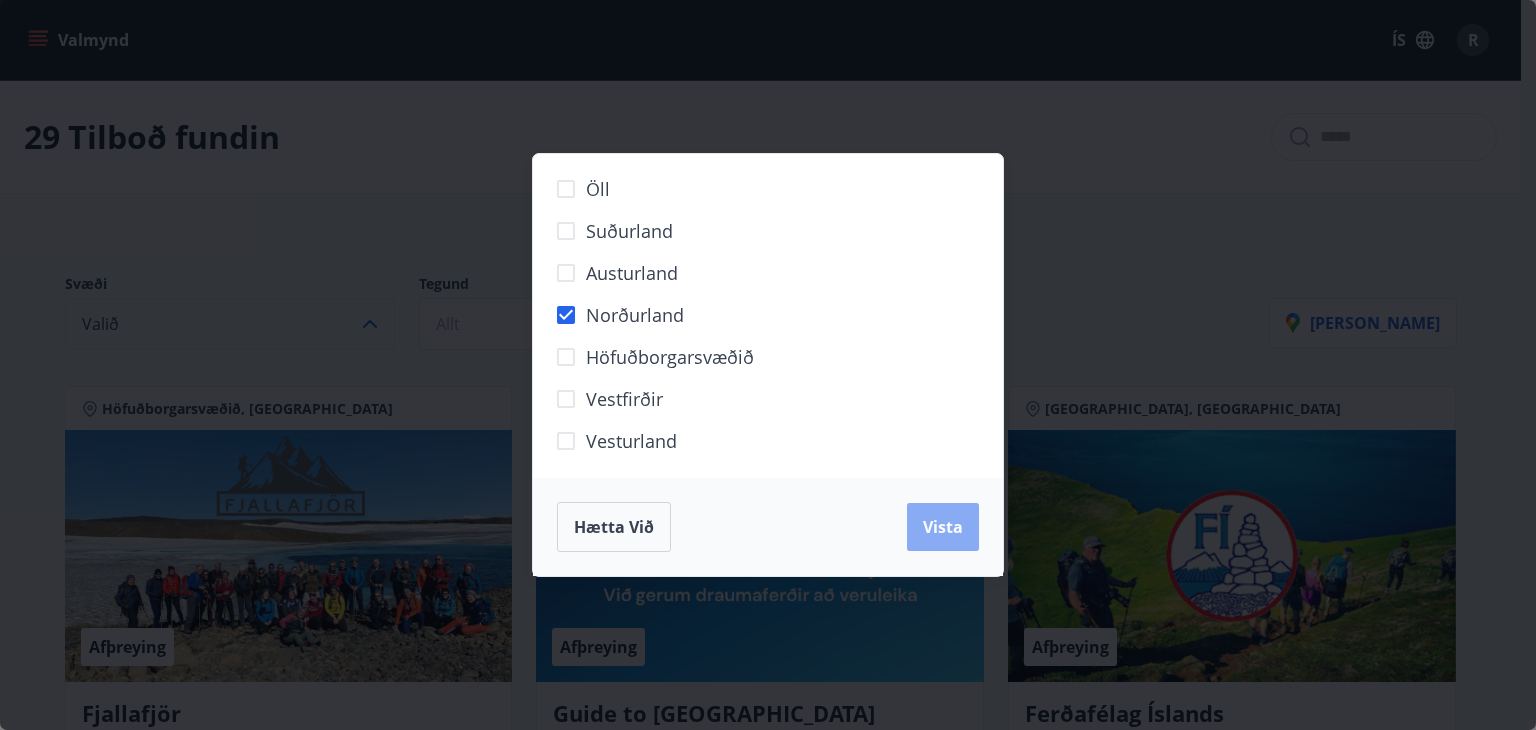 click on "Vista" at bounding box center (943, 527) 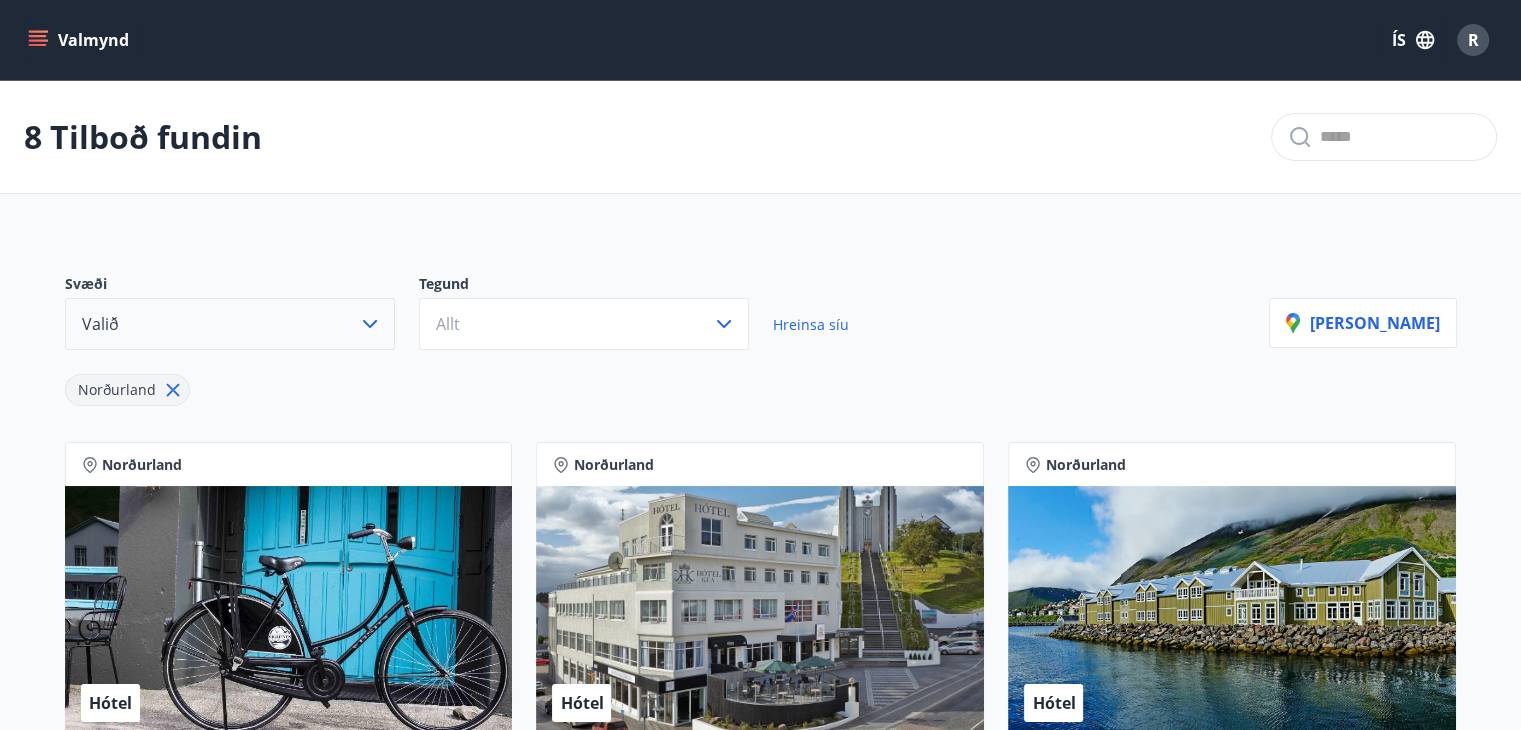 click on "8 Tilboð fundin Svæði Valið Tegund Allt Hreinsa síu Norðurland [PERSON_NAME] Norðurland Hótel Hótel Siglunes Hótel Siglunes er aðeins meira en venjulegt hótel. [PERSON_NAME] er fjölskyldurekið og nostrað við öll smáatriði. Verð frá : 15.815 kr. Nánar Norðurland Hótel Keahótel Keahótel ehf. er ein af stærstu hótelkeðjum landsins og rekur tíu hótel, sjö í [GEOGRAPHIC_DATA], eitt á [GEOGRAPHIC_DATA], eitt við Mývatn og eitt við Vík, aðalskrifstofur fyrirtækisins eru á [GEOGRAPHIC_DATA]. Verð frá : 17.900 kr. Nánar Norðurland Hótel Sigló Hótel Hótelið er umvafið fallegu fjöllunum í [PERSON_NAME] staðsett við smábátahöfnina. Verð frá : 22.900 kr. Nánar Norðurland Hótel Arctic Hotels Hótel [GEOGRAPHIC_DATA], [GEOGRAPHIC_DATA], 550 Guesthouse. Allir staðirnir eru reknir saman undir Arctic hotels Verð frá : 14.000 kr. Nánar Norðurland Hótel Berjaya Iceland Hotels og Hótel Edda Berjaya Iceland Hotels eru á lykilstöðum við hringveginn um [GEOGRAPHIC_DATA] og í [GEOGRAPHIC_DATA]. Verð frá : 17.900 kr. :" at bounding box center [760, 1104] 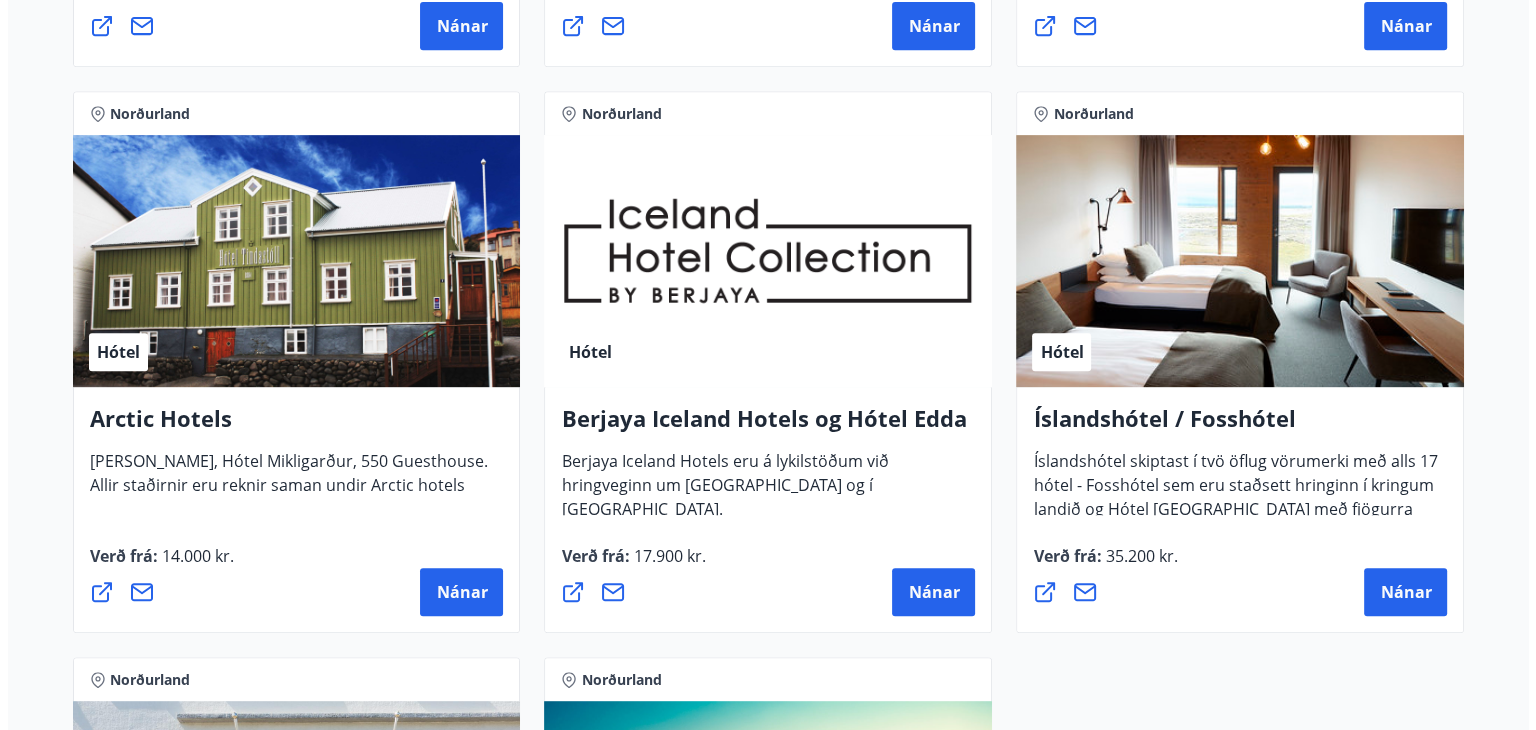 scroll, scrollTop: 920, scrollLeft: 0, axis: vertical 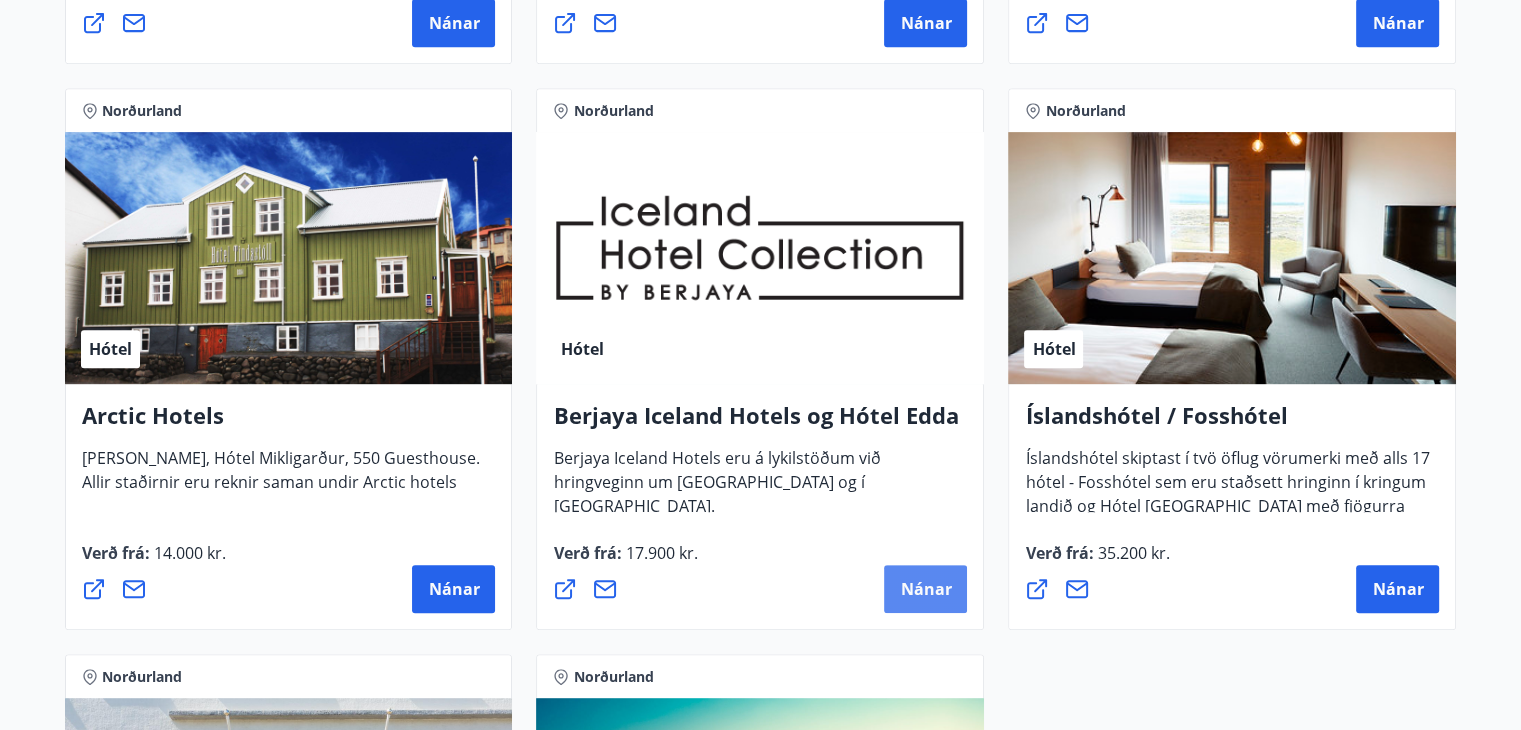 click on "Nánar" at bounding box center [925, 589] 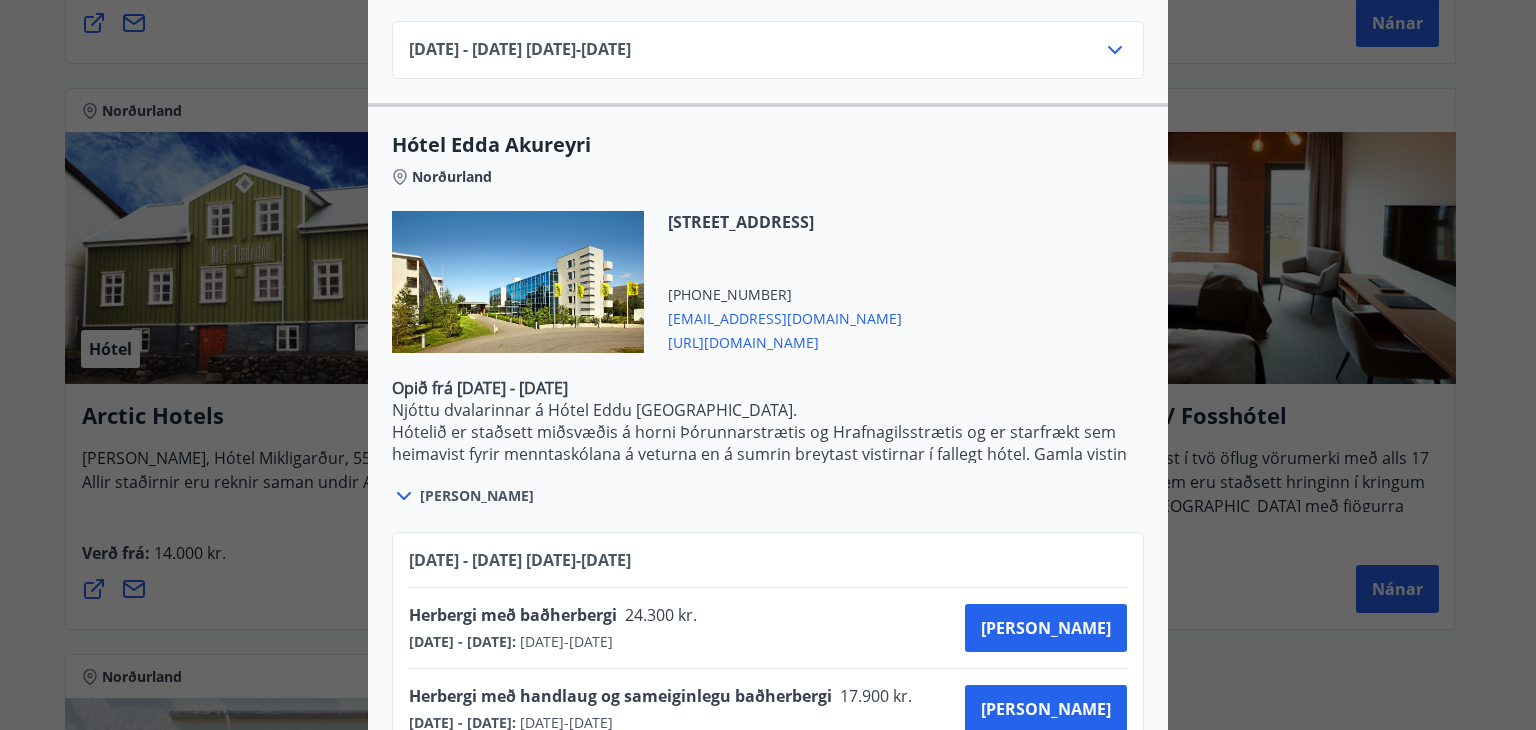 scroll, scrollTop: 1779, scrollLeft: 0, axis: vertical 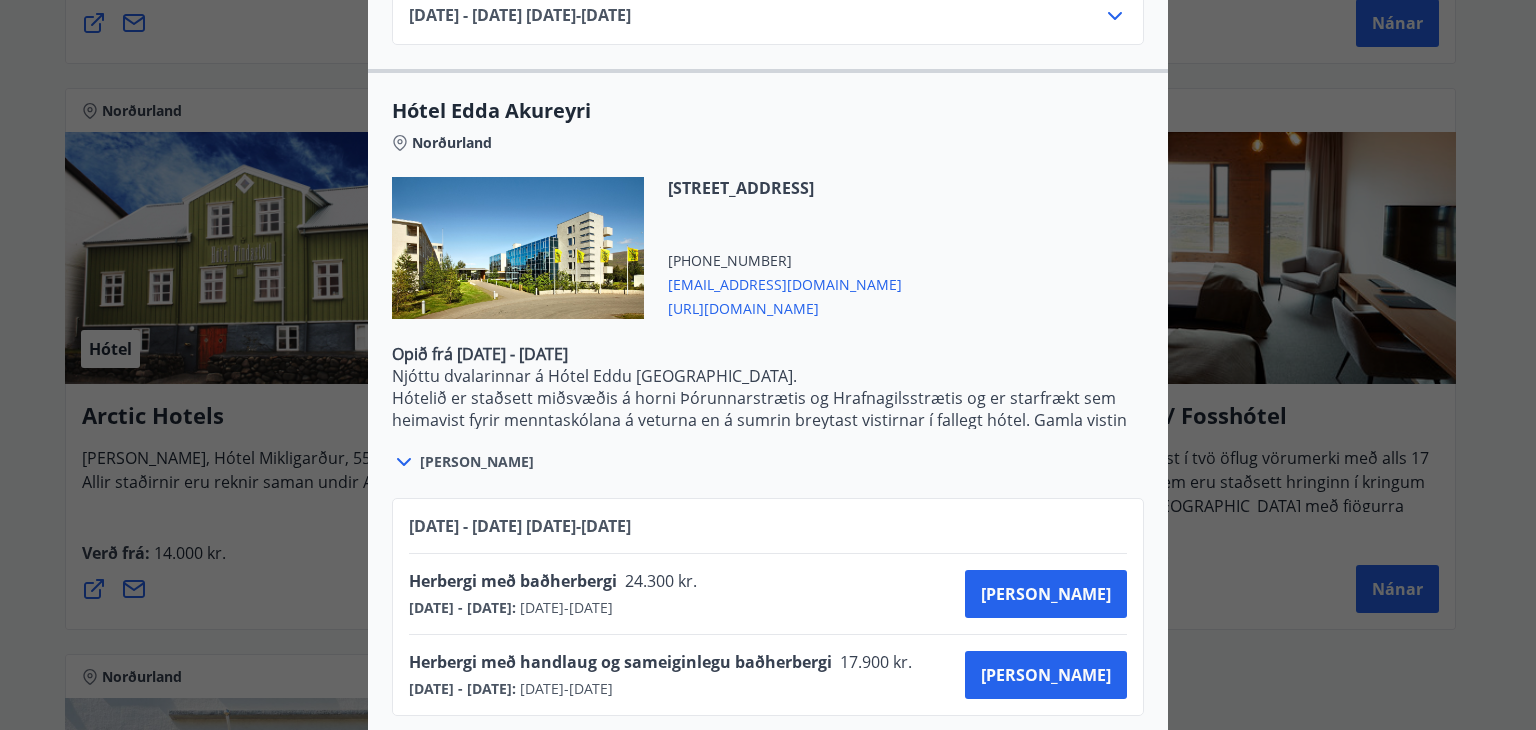 click 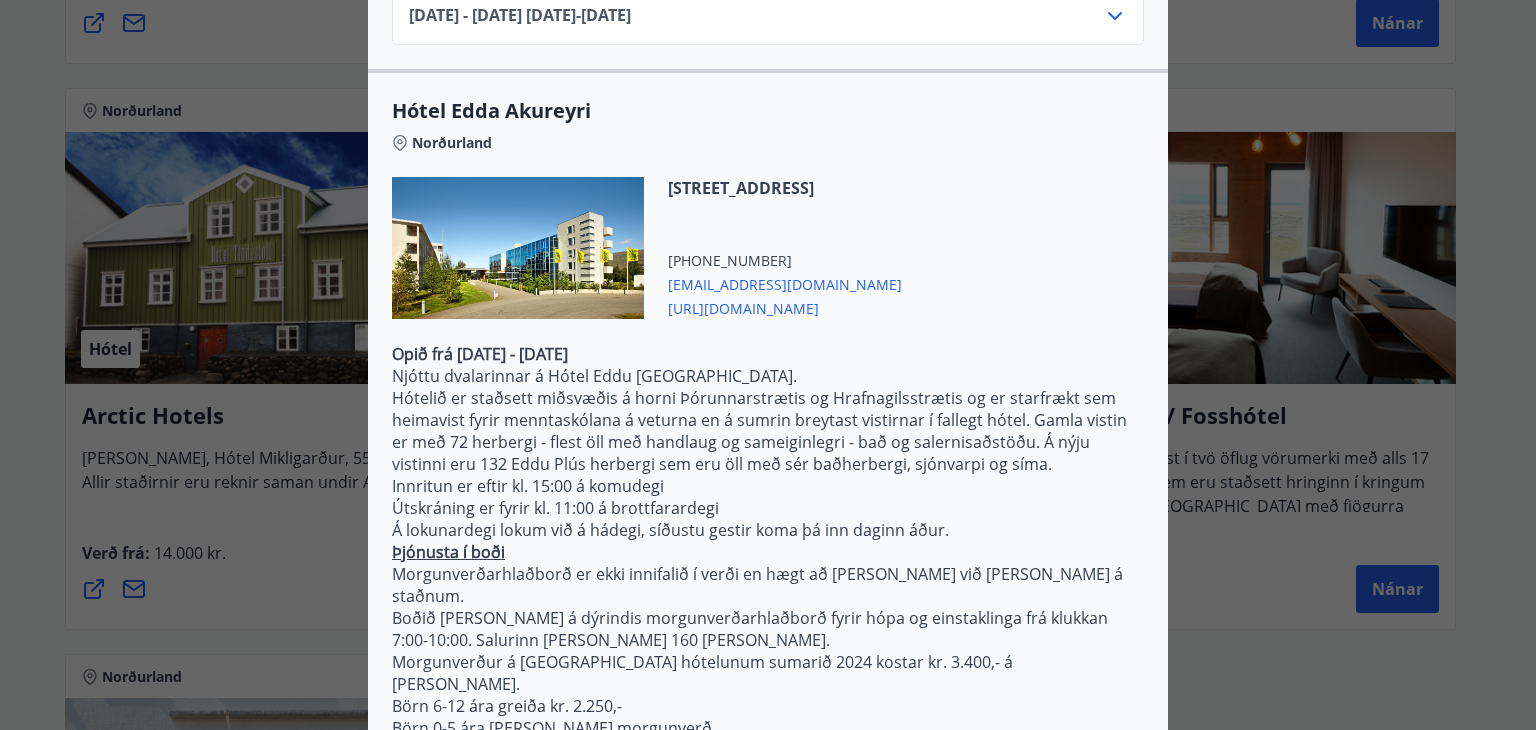 click on "Á lokunardegi lokum við á hádegi, síðustu gestir koma þá inn daginn áður." at bounding box center (768, 530) 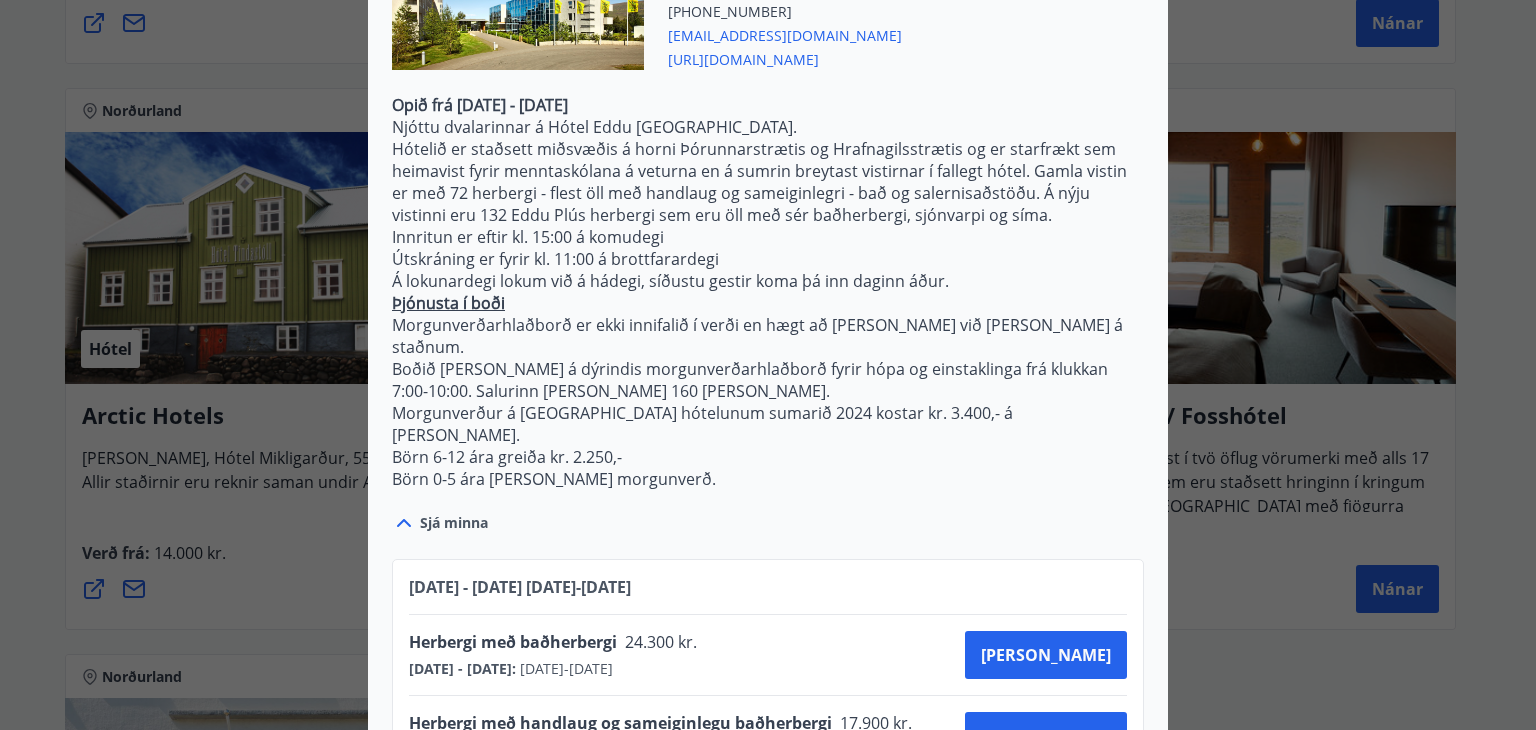 scroll, scrollTop: 2044, scrollLeft: 0, axis: vertical 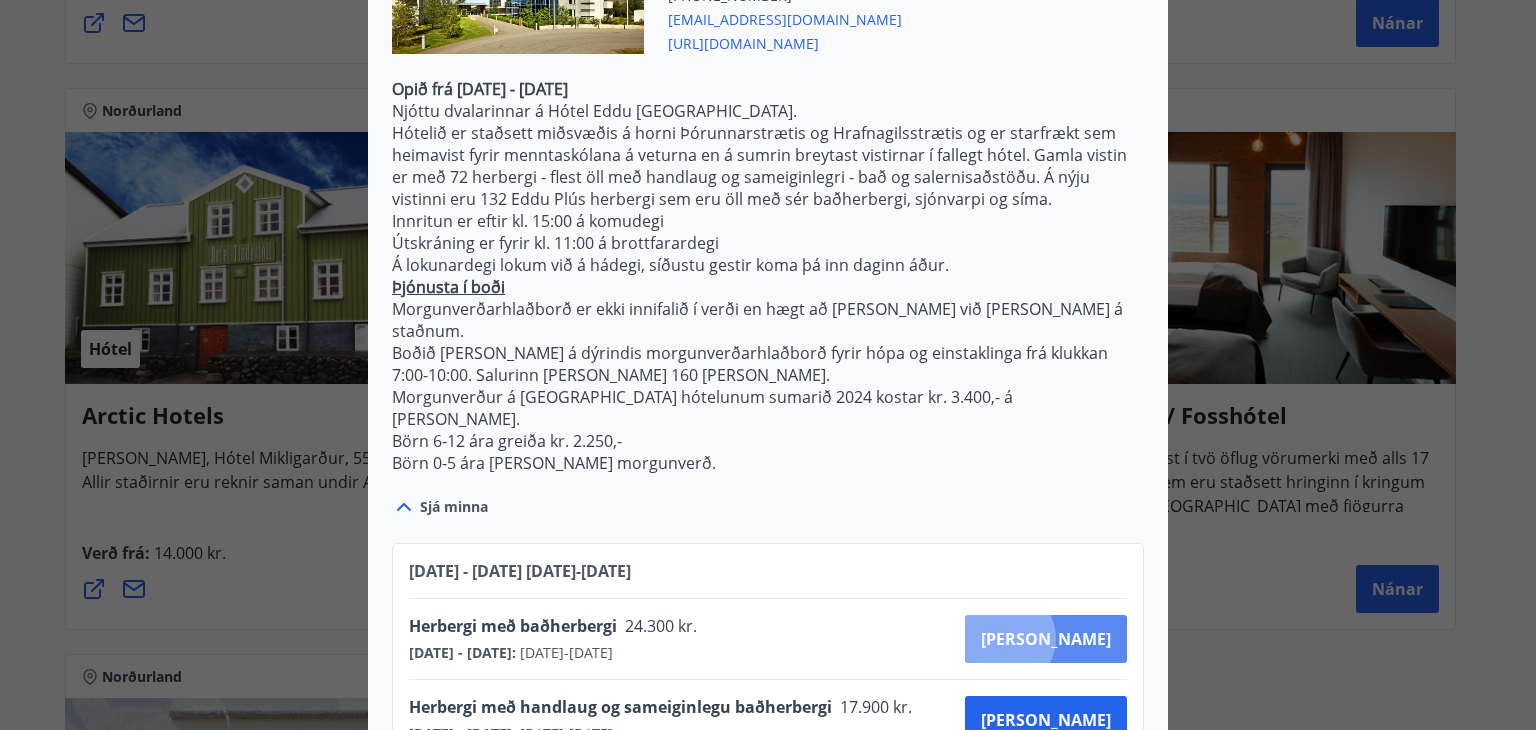 click on "[PERSON_NAME]" at bounding box center [1046, 639] 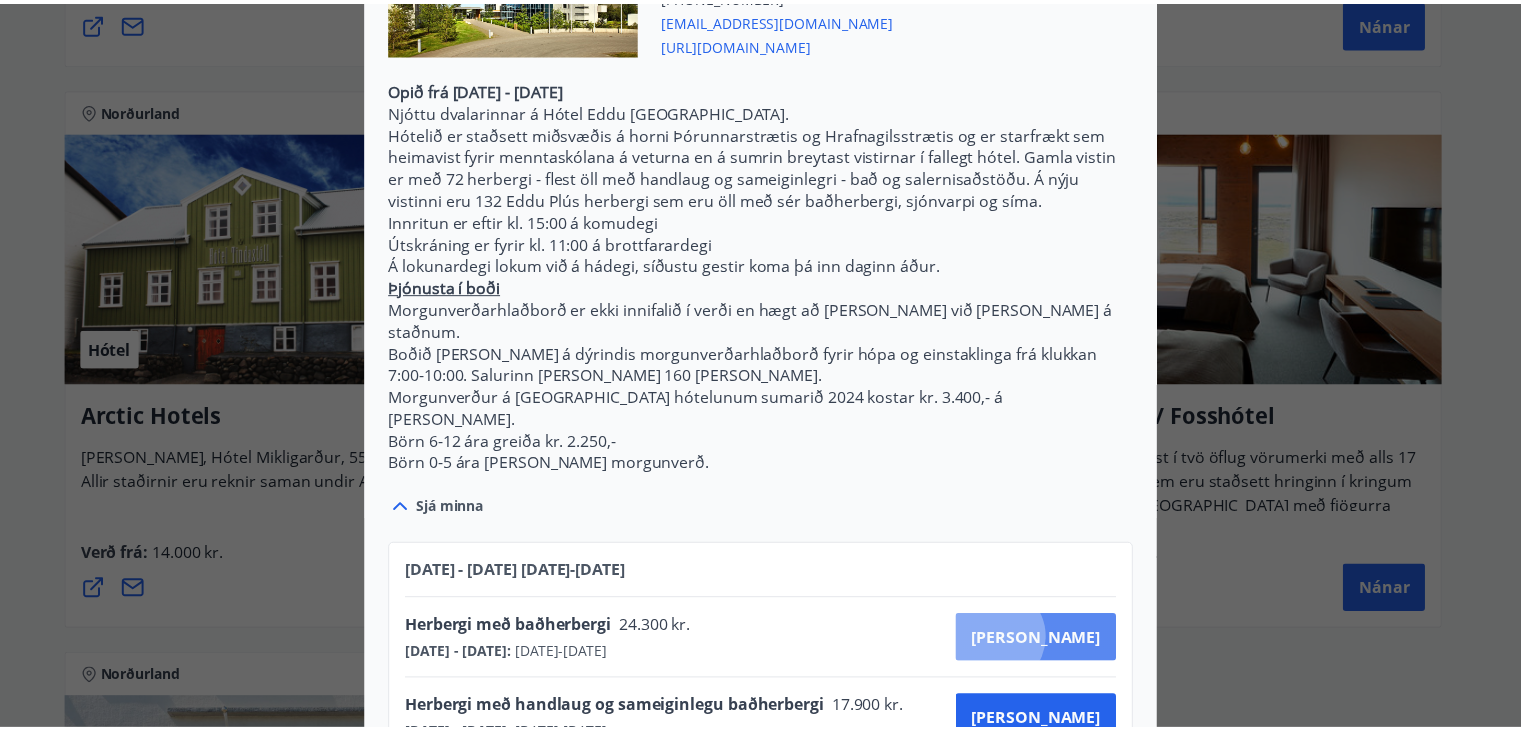 scroll, scrollTop: 169, scrollLeft: 0, axis: vertical 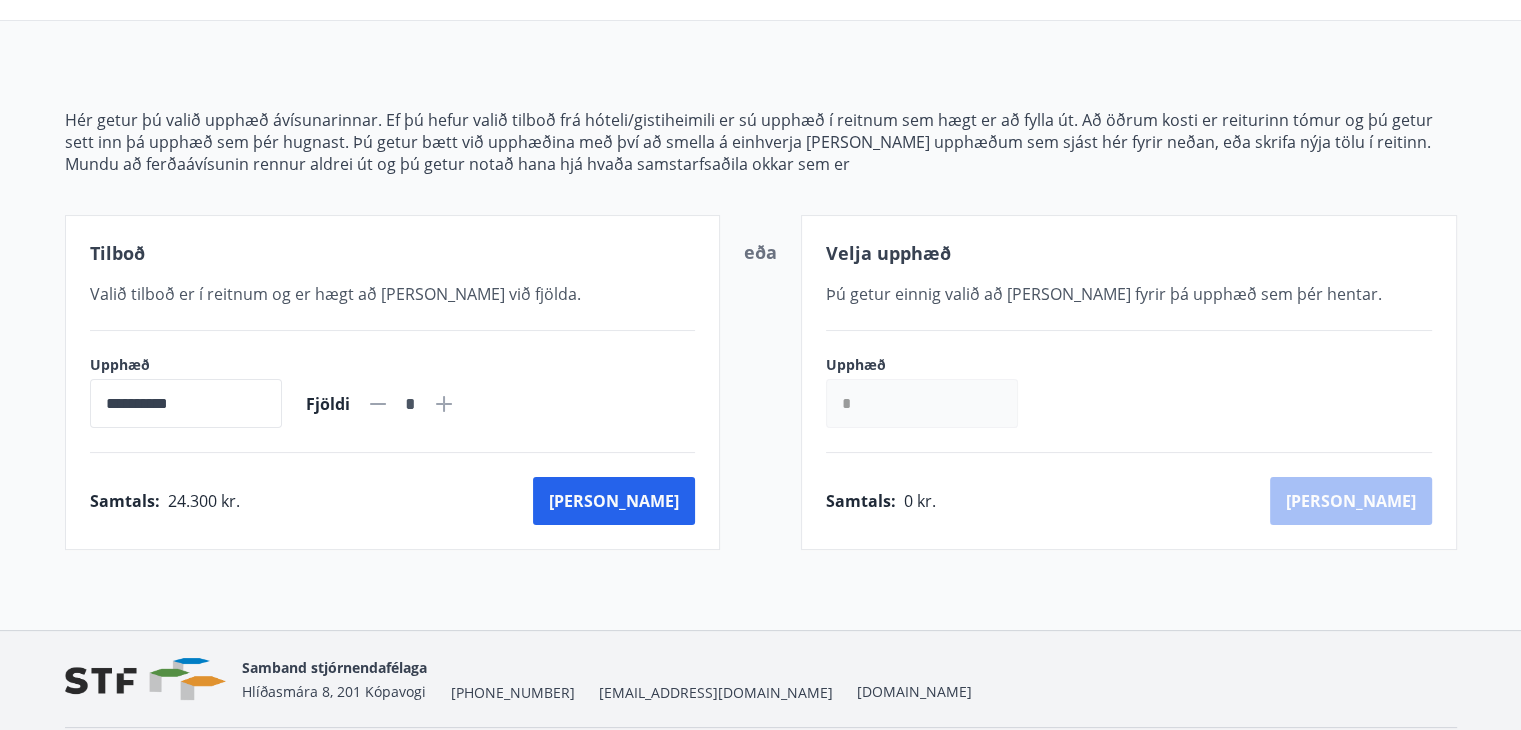 click 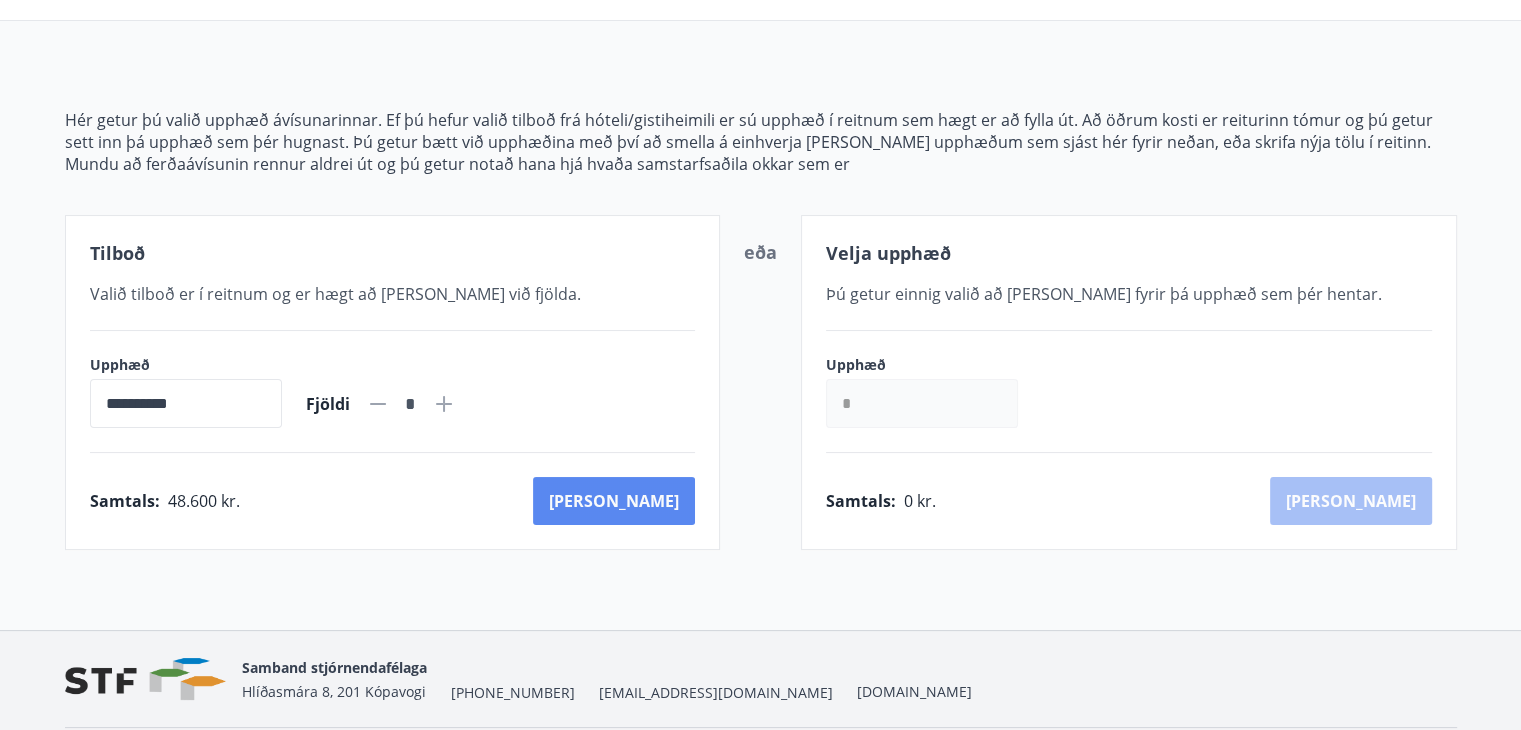 click on "[PERSON_NAME]" at bounding box center (614, 501) 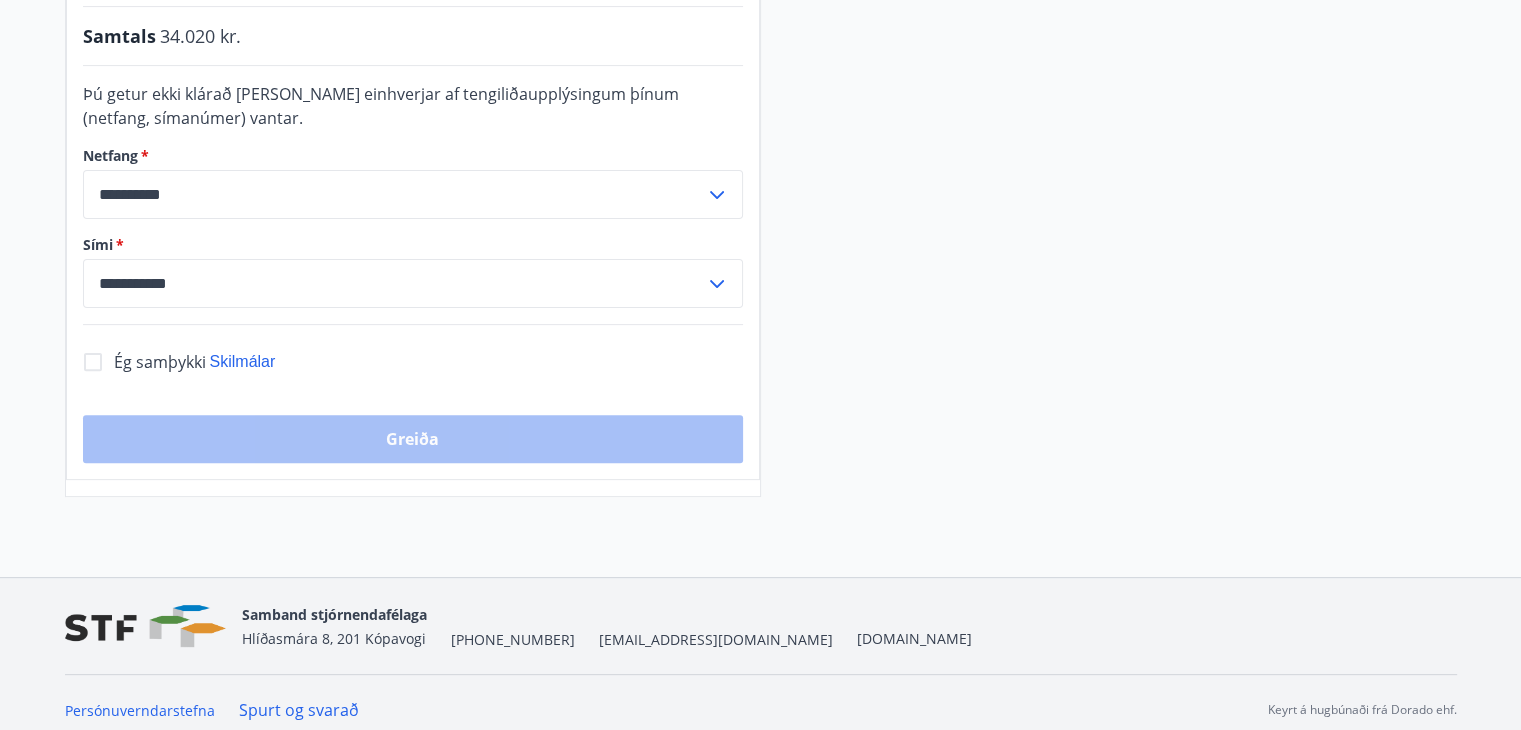 scroll, scrollTop: 595, scrollLeft: 0, axis: vertical 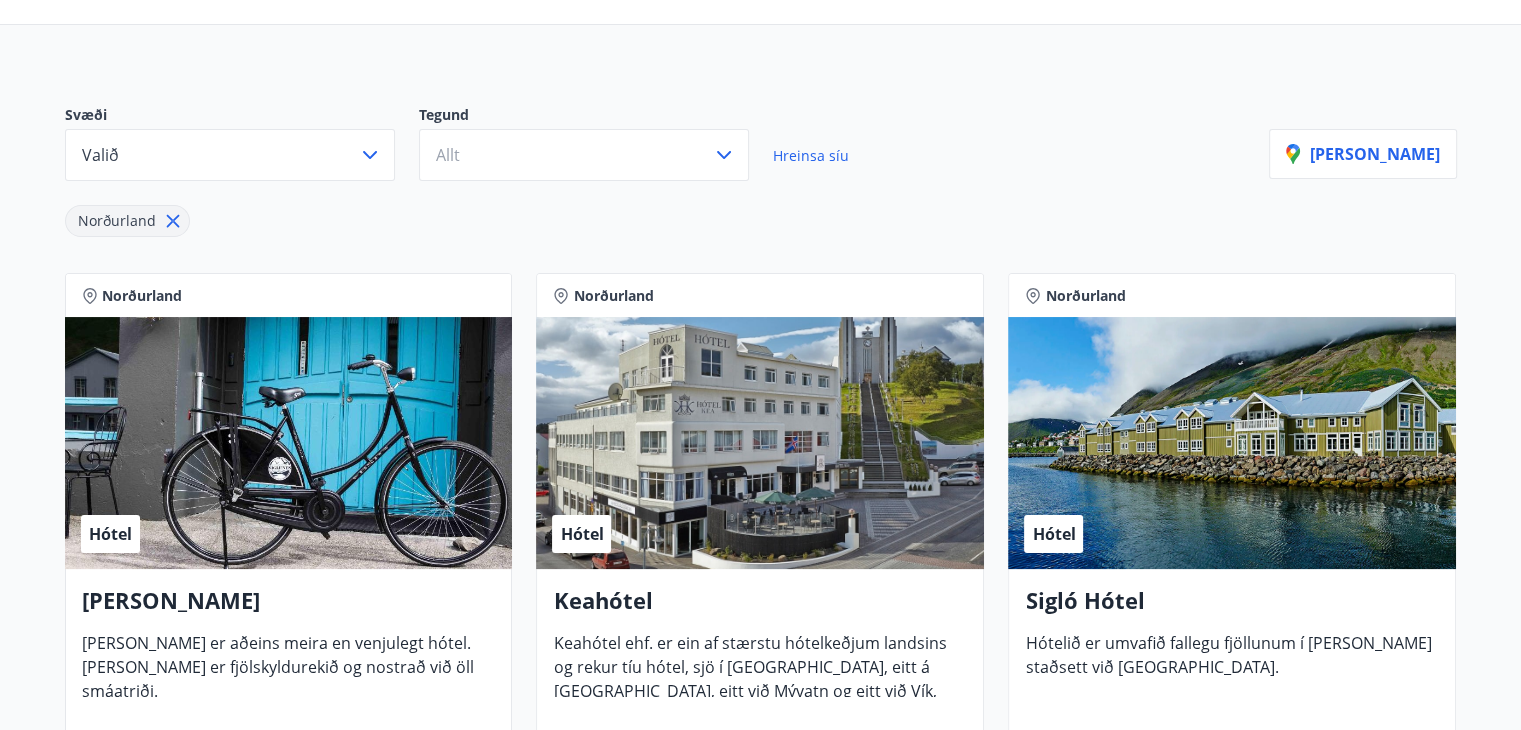 click on "Norðurland Hótel Hótel Siglunes Hótel Siglunes er aðeins meira en venjulegt hótel. [PERSON_NAME] er fjölskyldurekið og nostrað við öll smáatriði. Verð frá : 15.815 kr. Nánar Norðurland Hótel Keahótel Keahótel ehf. er ein af stærstu hótelkeðjum landsins og rekur tíu hótel, sjö í [GEOGRAPHIC_DATA], eitt á [GEOGRAPHIC_DATA], eitt við Mývatn og eitt við Vík, aðalskrifstofur fyrirtækisins eru á [GEOGRAPHIC_DATA]. Verð frá : 17.900 kr. Nánar Norðurland Hótel Sigló Hótel Hótelið er umvafið fallegu fjöllunum í [PERSON_NAME] staðsett við smábátahöfnina. Verð frá : 22.900 kr. Nánar Norðurland Hótel Arctic Hotels Hótel [GEOGRAPHIC_DATA], [GEOGRAPHIC_DATA], 550 Guesthouse. Allir staðirnir eru reknir saman undir Arctic hotels Verð frá : 14.000 kr. Nánar Norðurland Hótel Berjaya Iceland Hotels og Hótel Edda Berjaya Iceland Hotels eru á lykilstöðum við hringveginn um [GEOGRAPHIC_DATA] og í [GEOGRAPHIC_DATA]. Verð frá : 17.900 kr. Nánar Norðurland Hótel Íslandshótel / Fosshótel Verð frá : 35.200 kr. : :" at bounding box center (761, 1110) 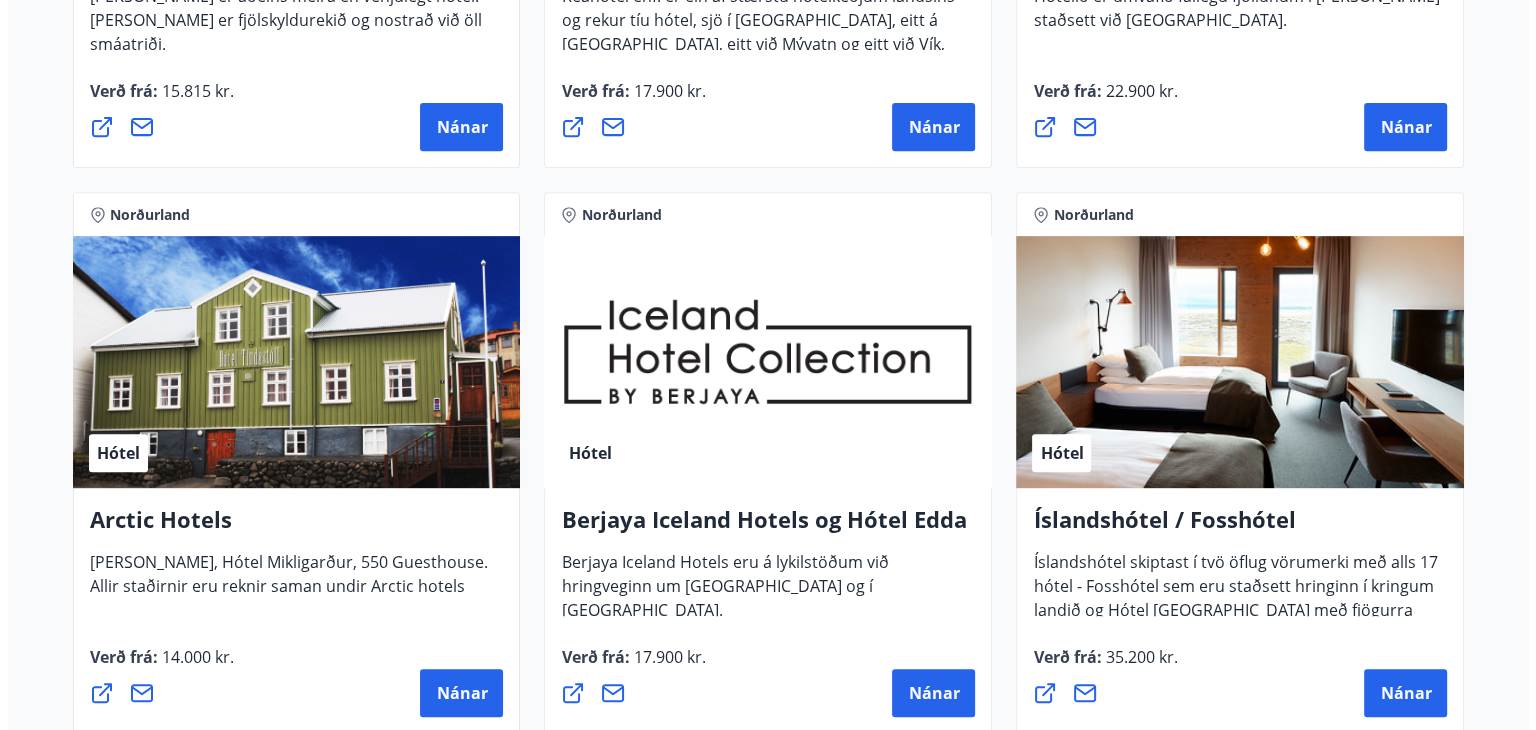 scroll, scrollTop: 805, scrollLeft: 0, axis: vertical 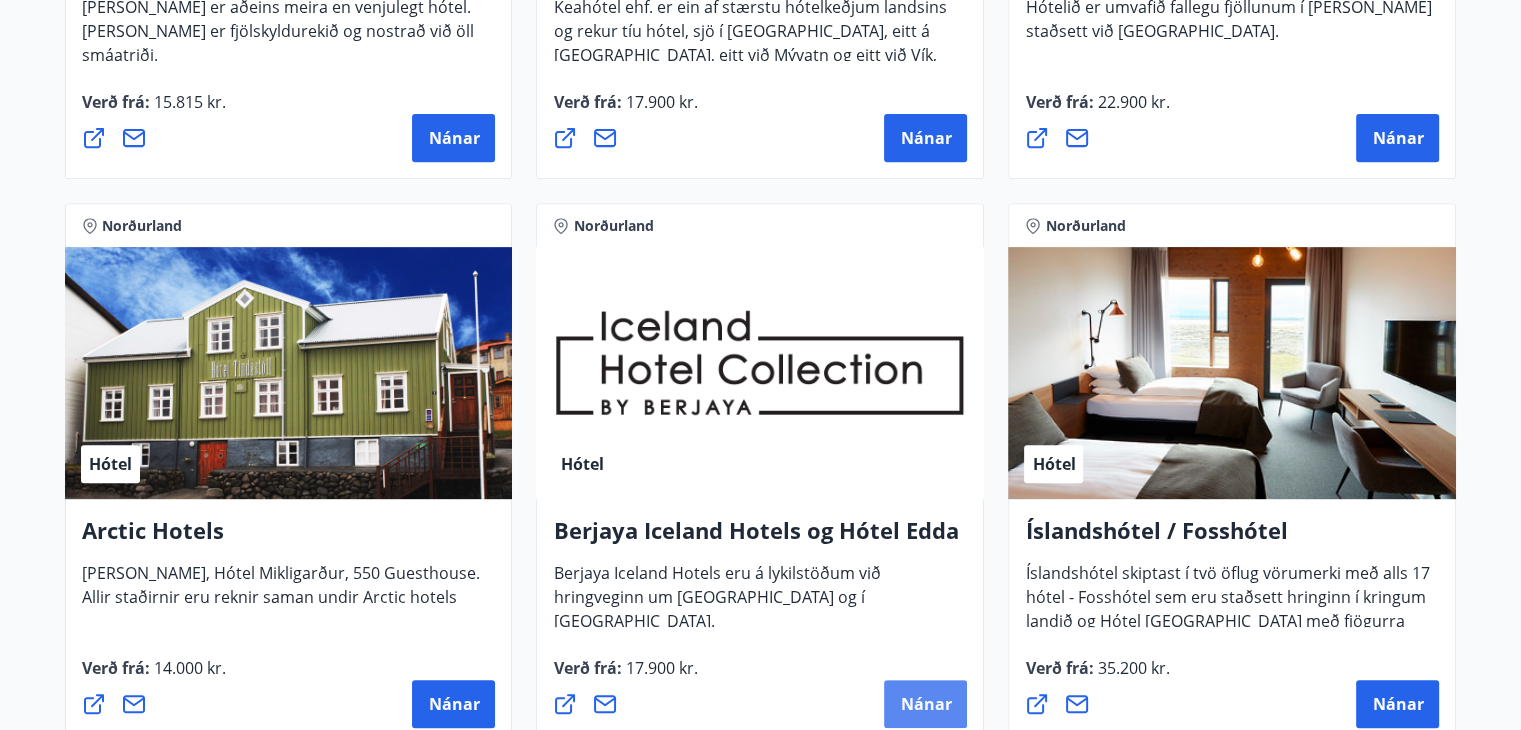 click on "Nánar" at bounding box center (925, 704) 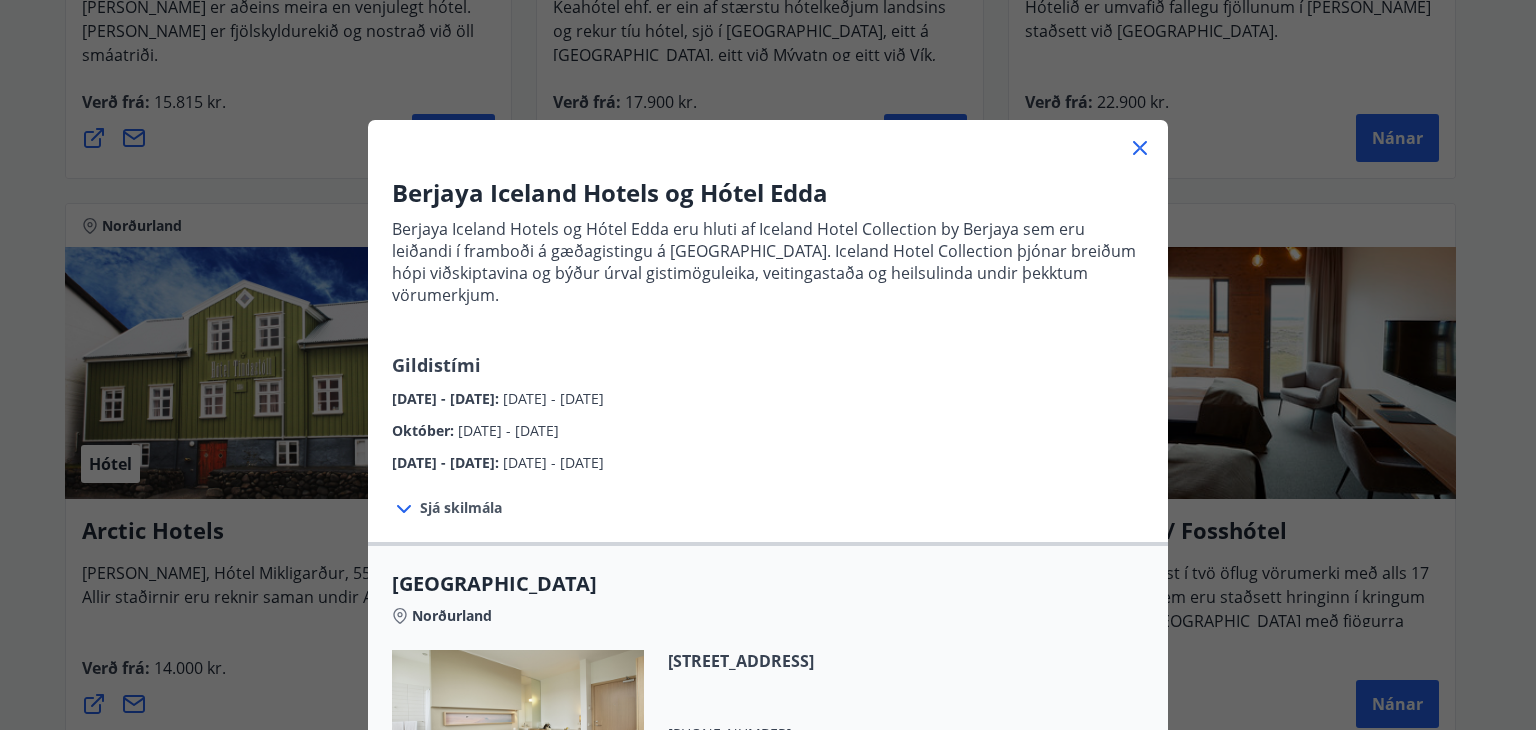 click on "[DATE] - [DATE] : [DATE] - [DATE]" at bounding box center (768, 458) 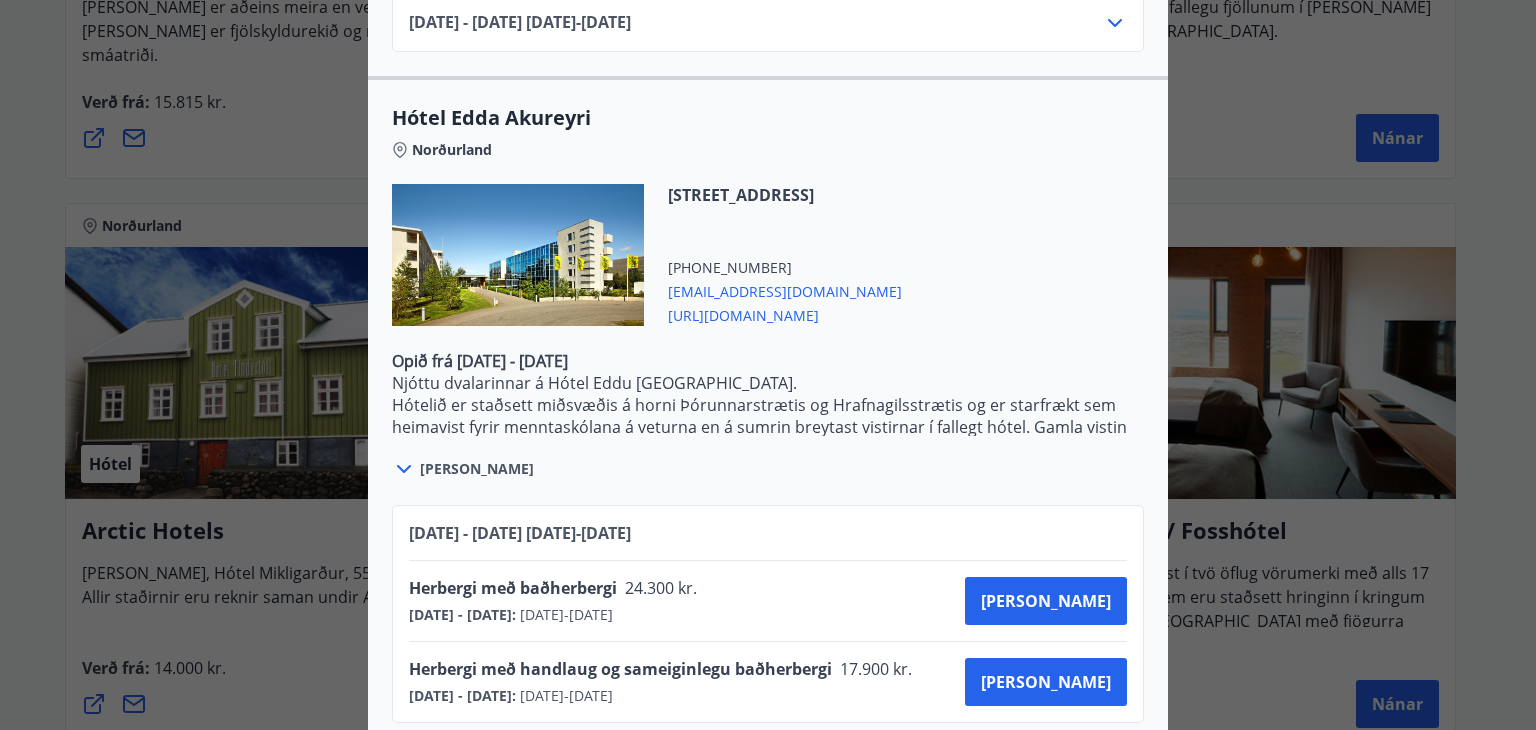 scroll, scrollTop: 1779, scrollLeft: 0, axis: vertical 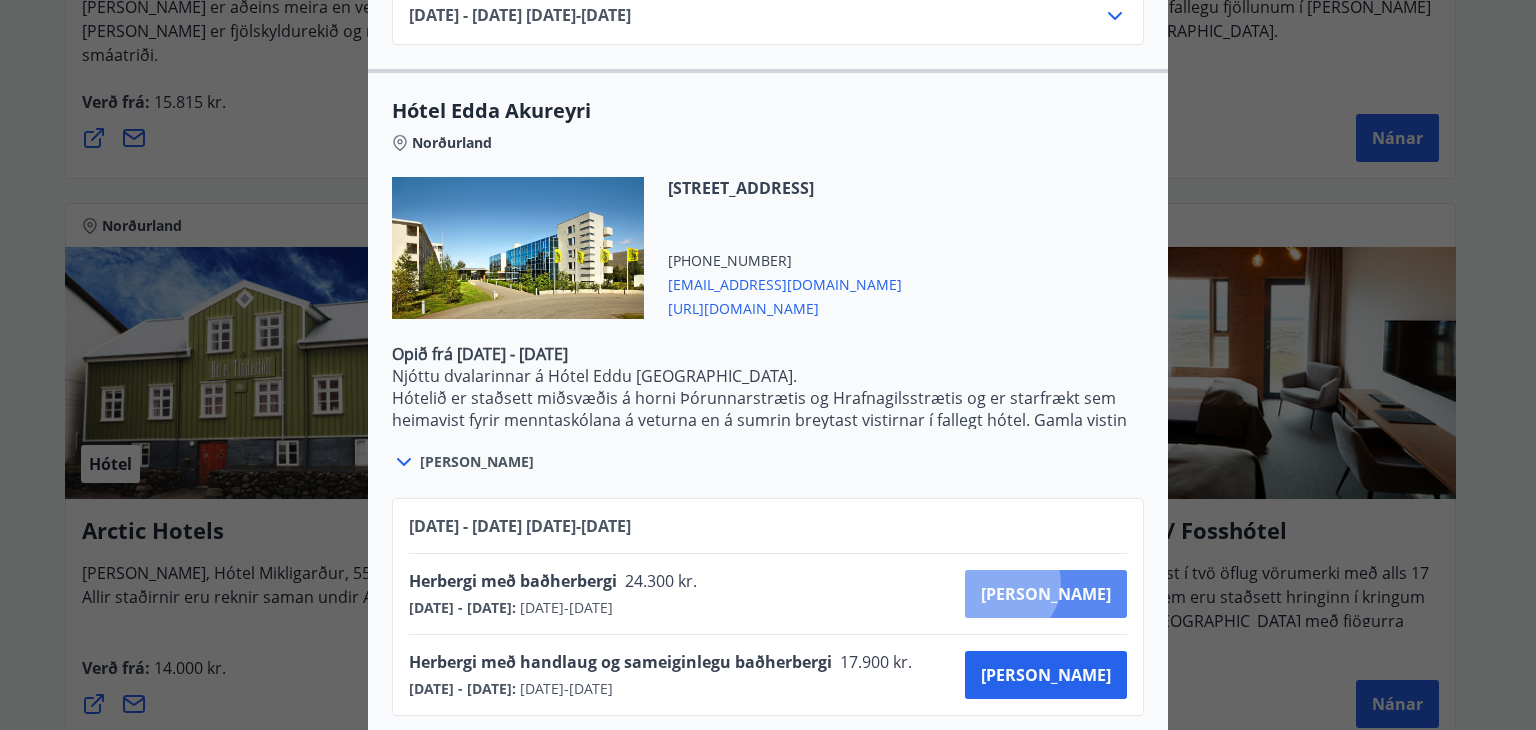 click on "[PERSON_NAME]" at bounding box center [1046, 594] 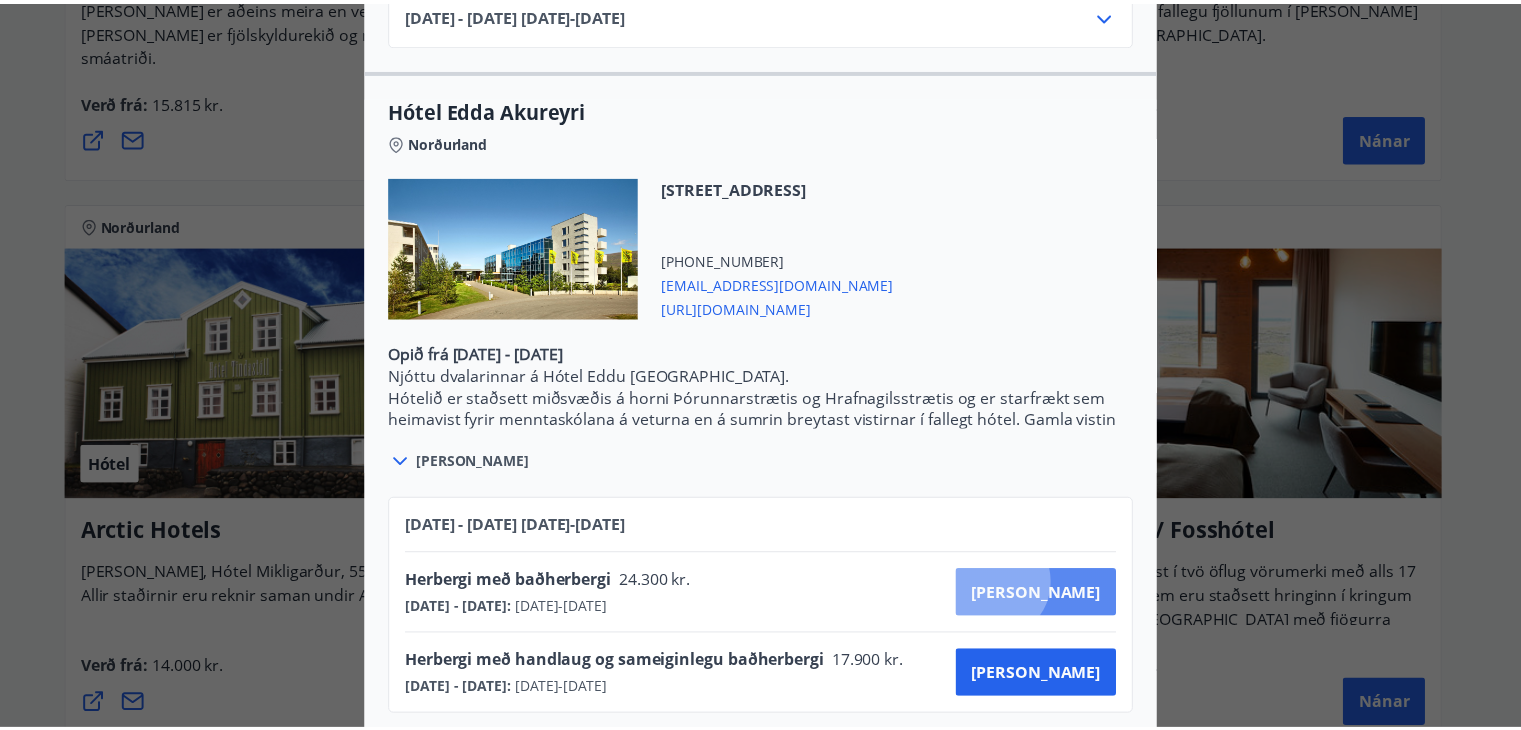 scroll, scrollTop: 169, scrollLeft: 0, axis: vertical 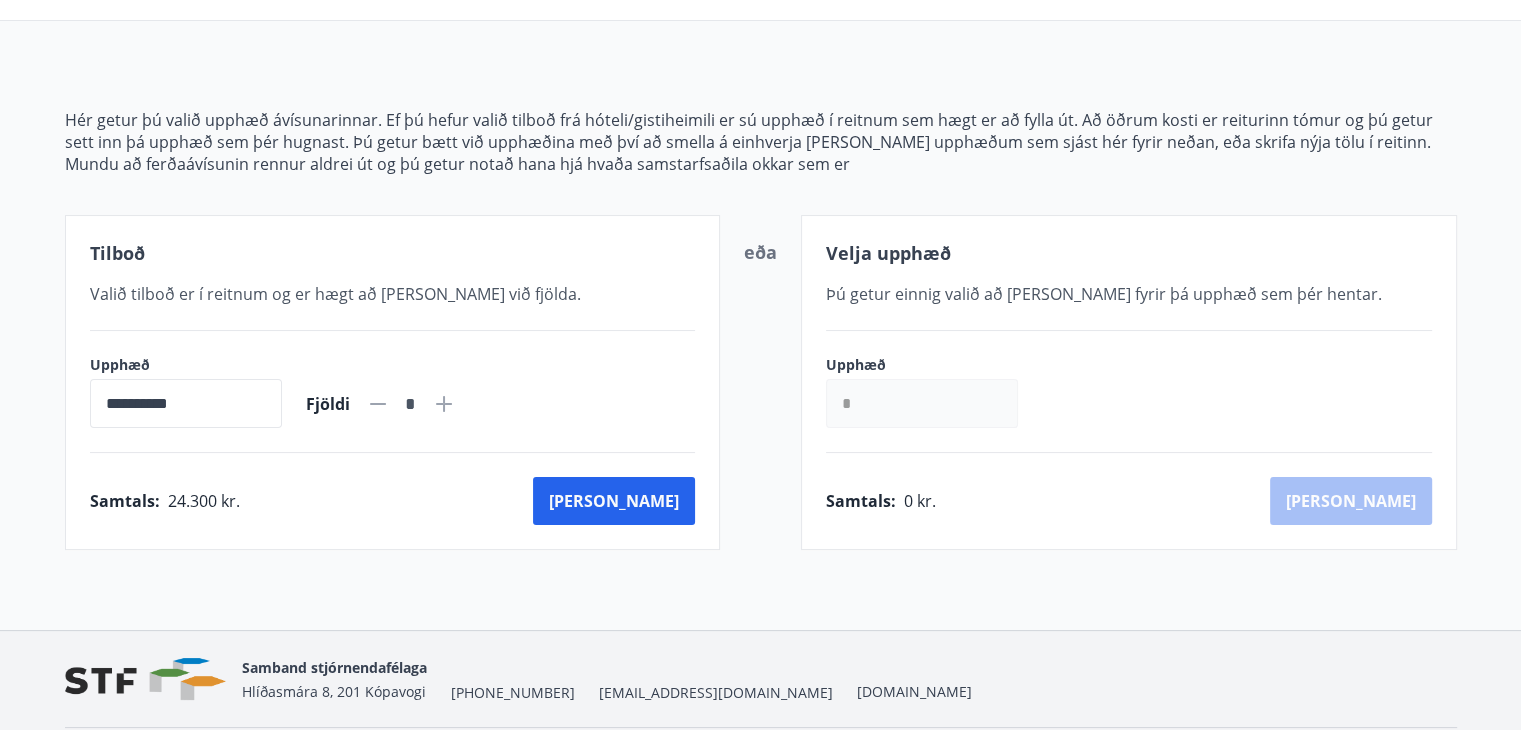 click 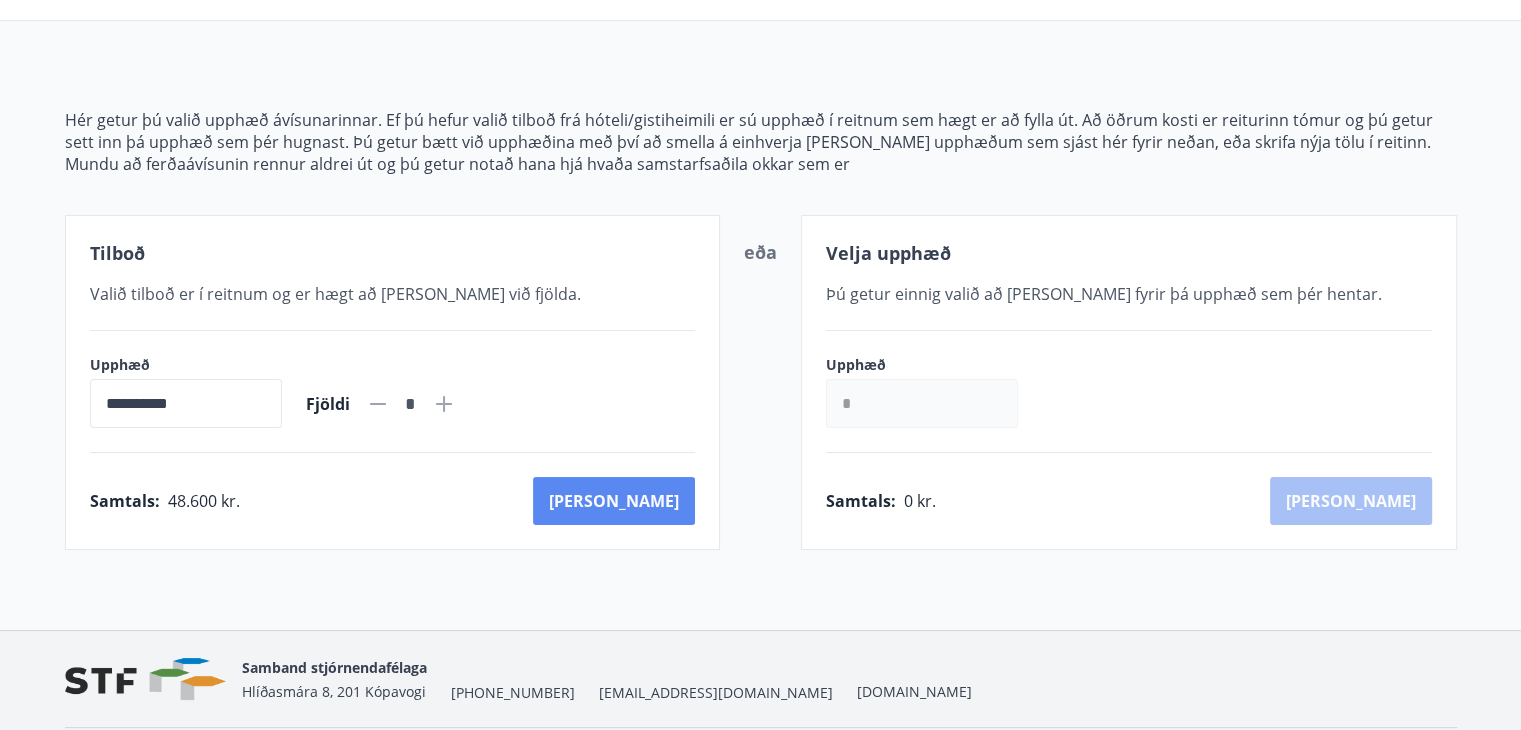 click on "[PERSON_NAME]" at bounding box center (614, 501) 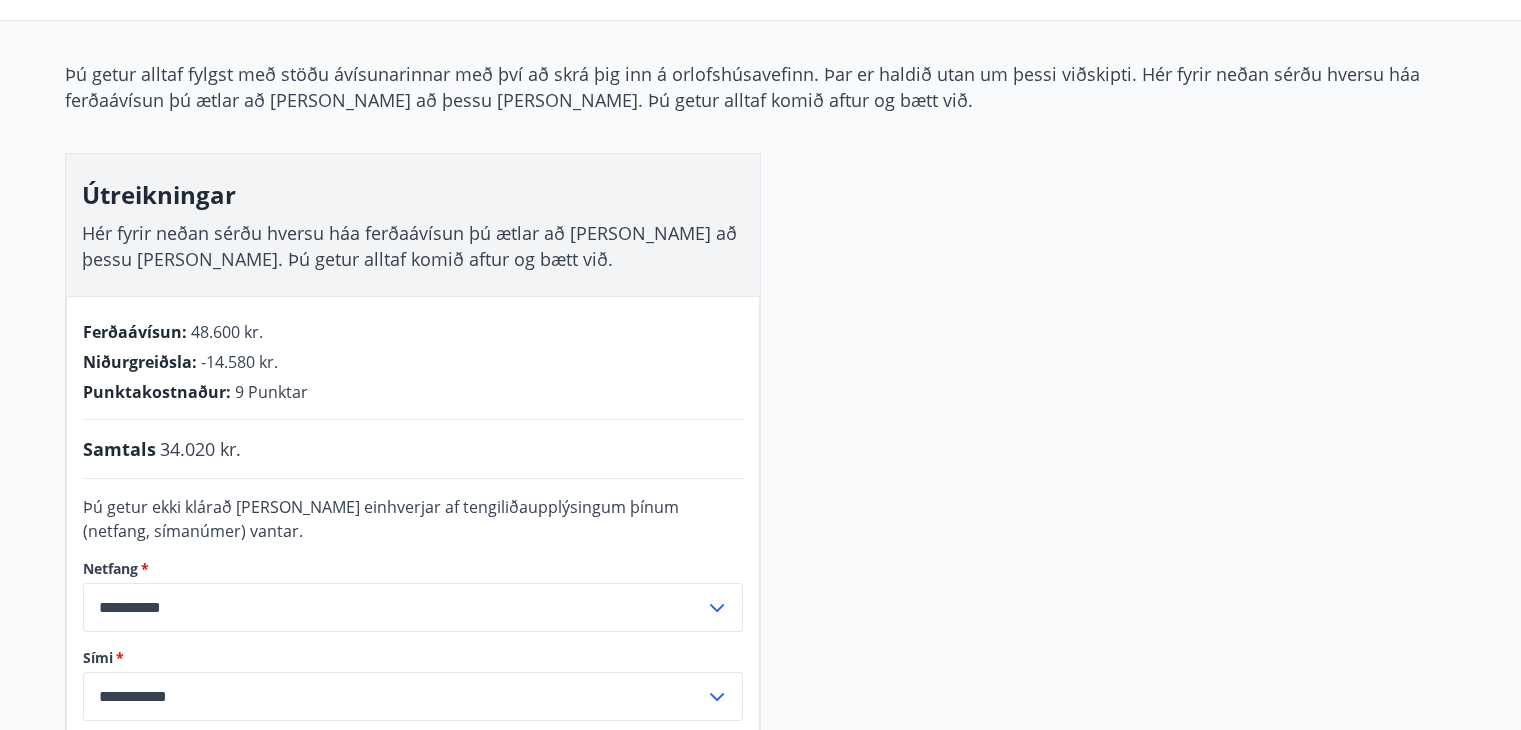 click on "**********" at bounding box center (761, 485) 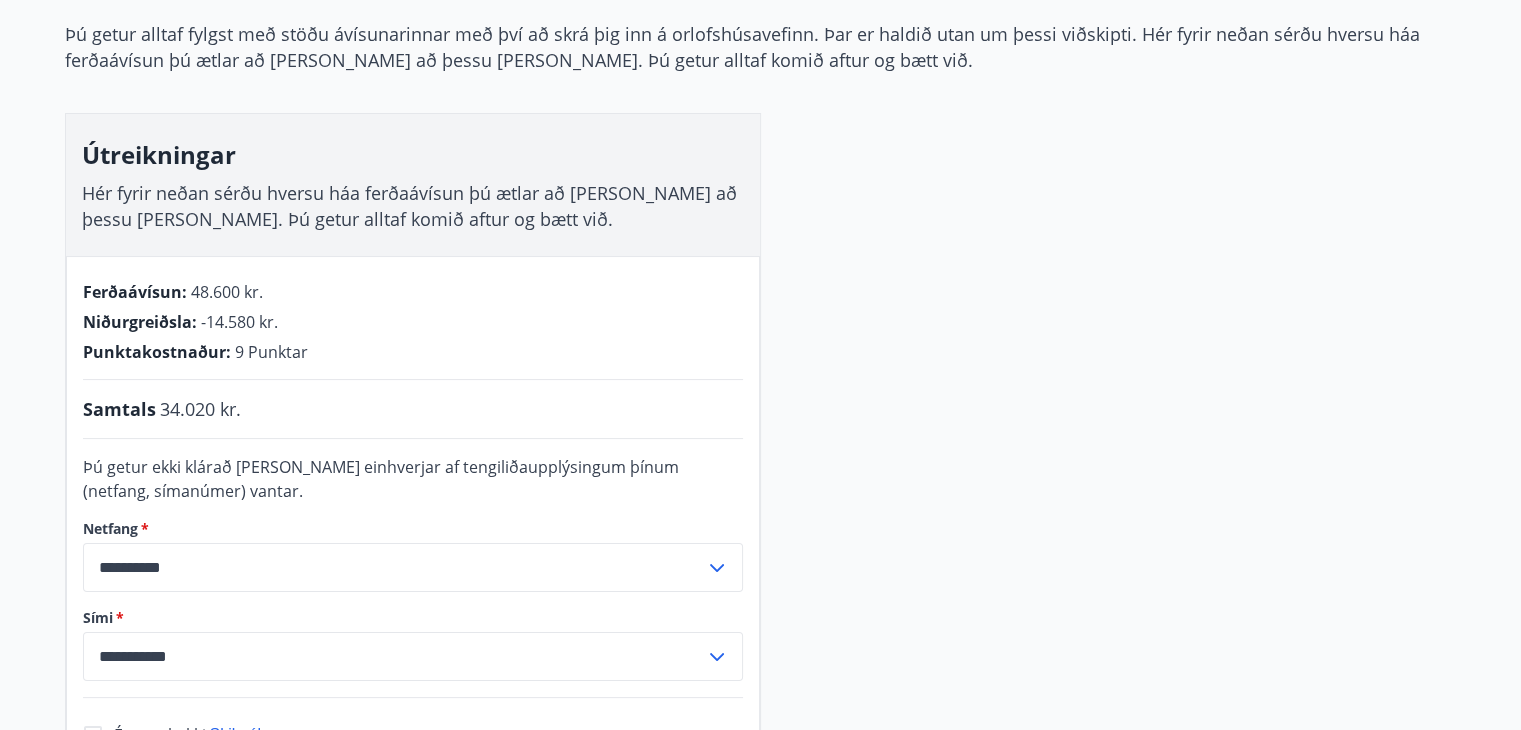 scroll, scrollTop: 0, scrollLeft: 0, axis: both 